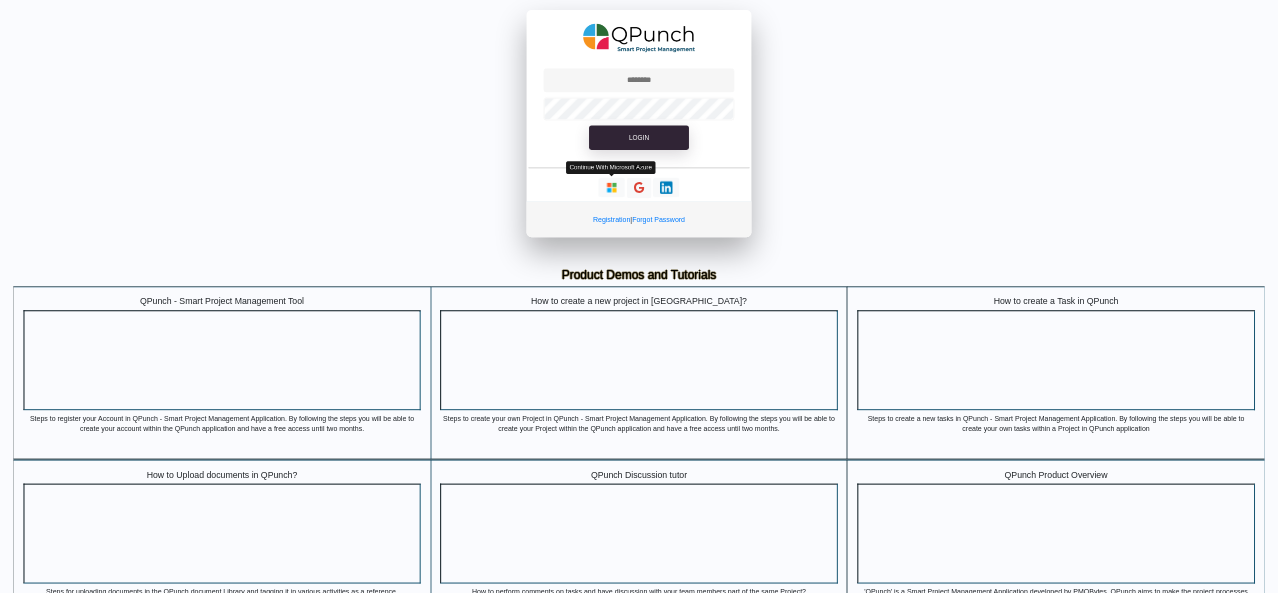 scroll, scrollTop: 0, scrollLeft: 0, axis: both 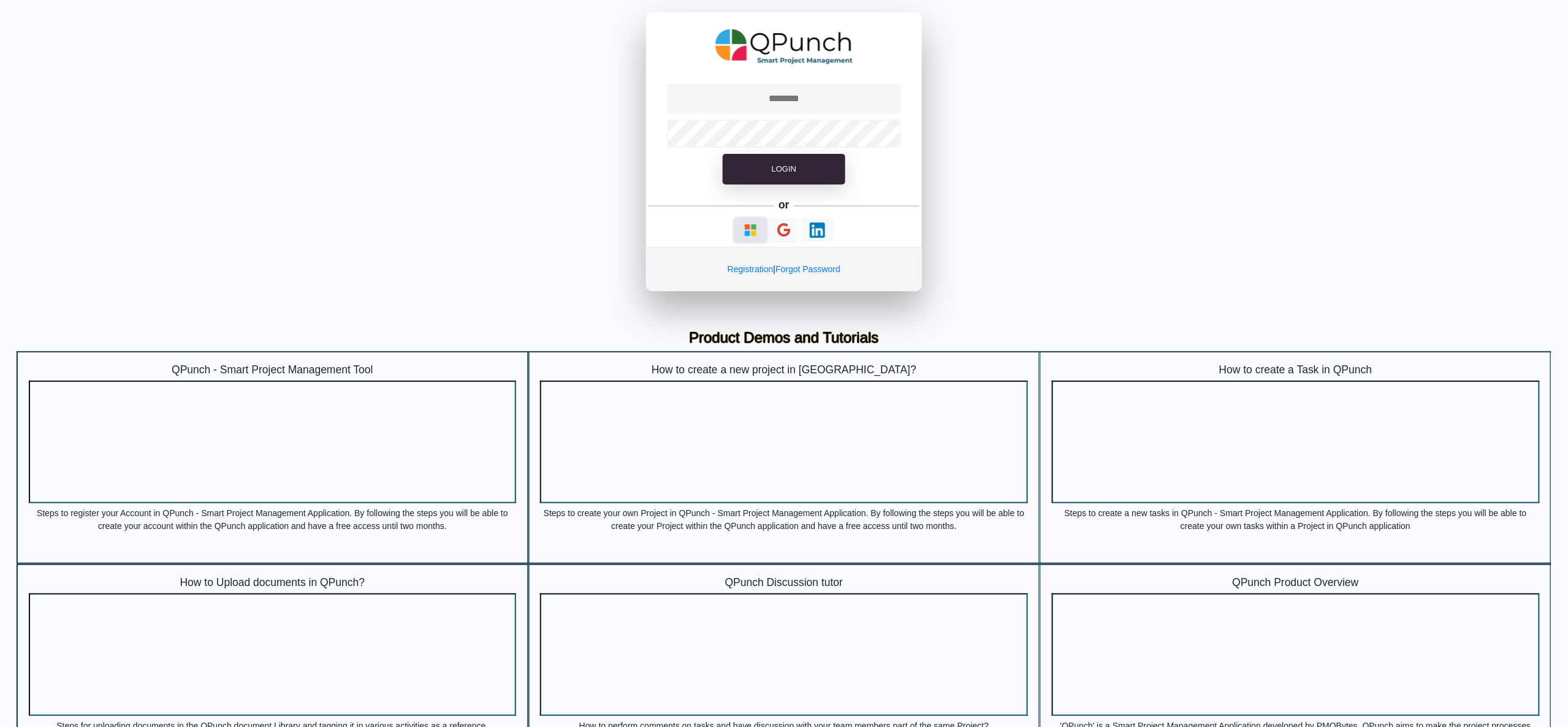 type on "**********" 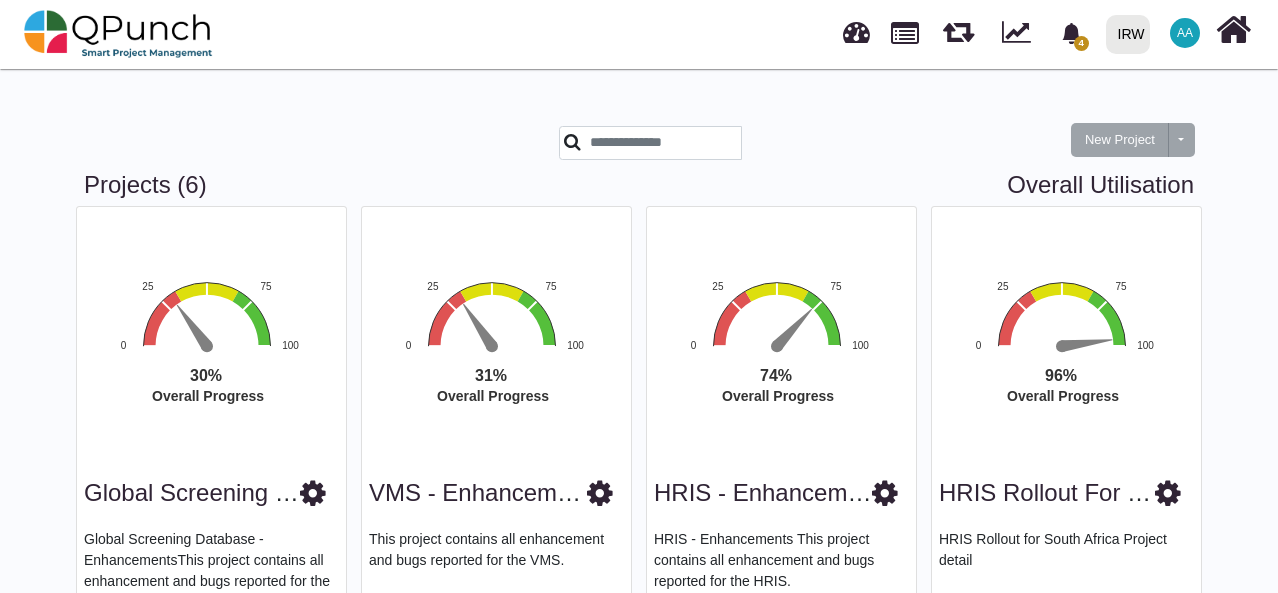 drag, startPoint x: 2450, startPoint y: 3, endPoint x: 864, endPoint y: 152, distance: 1592.9836 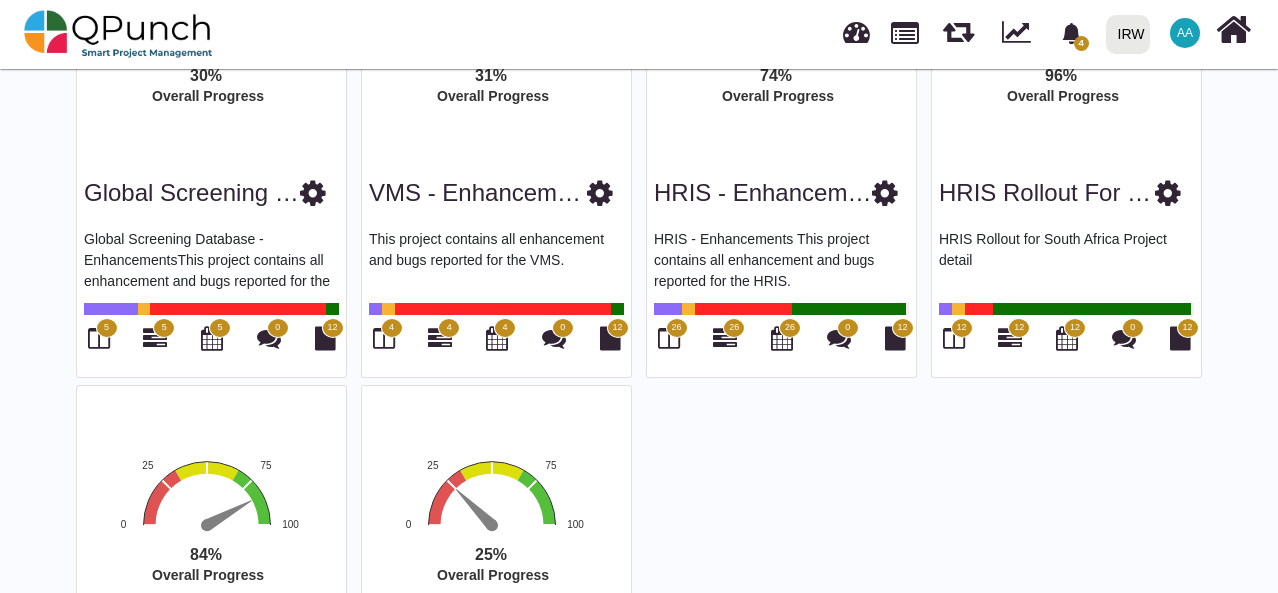 scroll, scrollTop: 301, scrollLeft: 0, axis: vertical 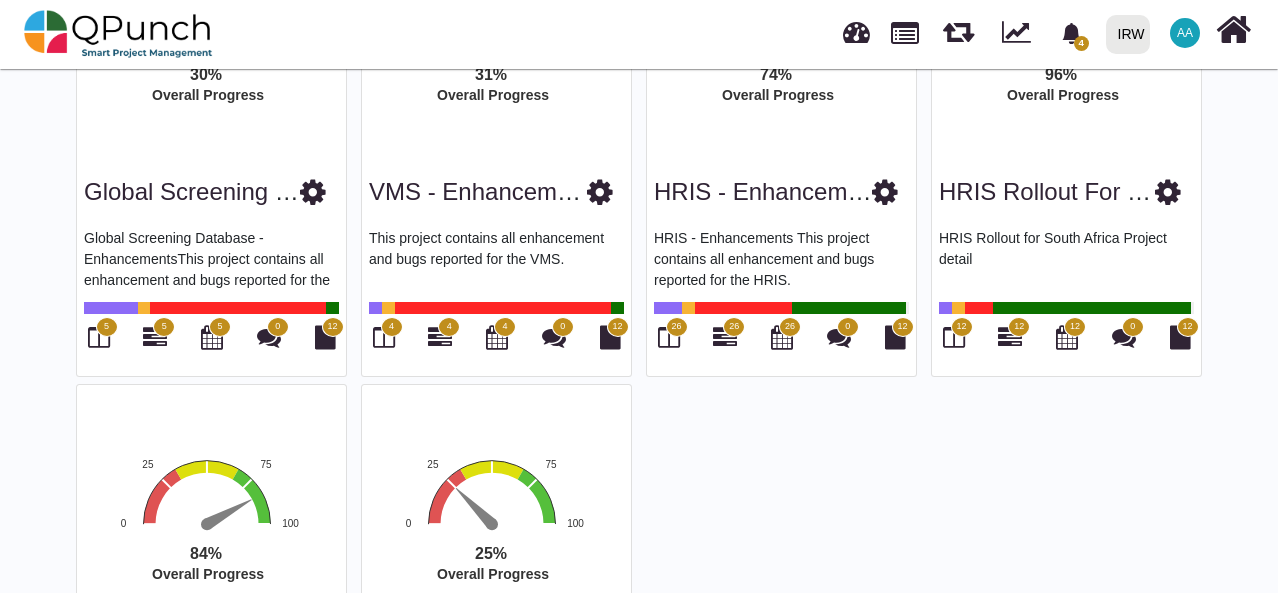 click on "VMS - Enhancements
This project contains all enhancement and bugs reported for the VMS.
4     4     4     0     12" at bounding box center [496, 266] 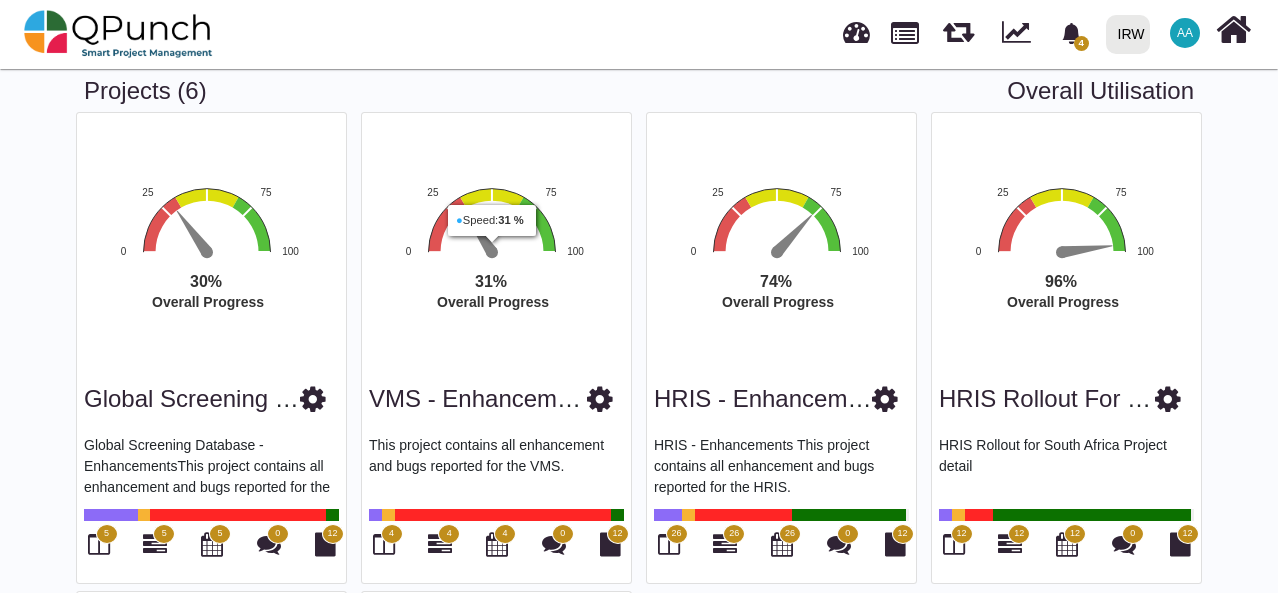 scroll, scrollTop: 93, scrollLeft: 0, axis: vertical 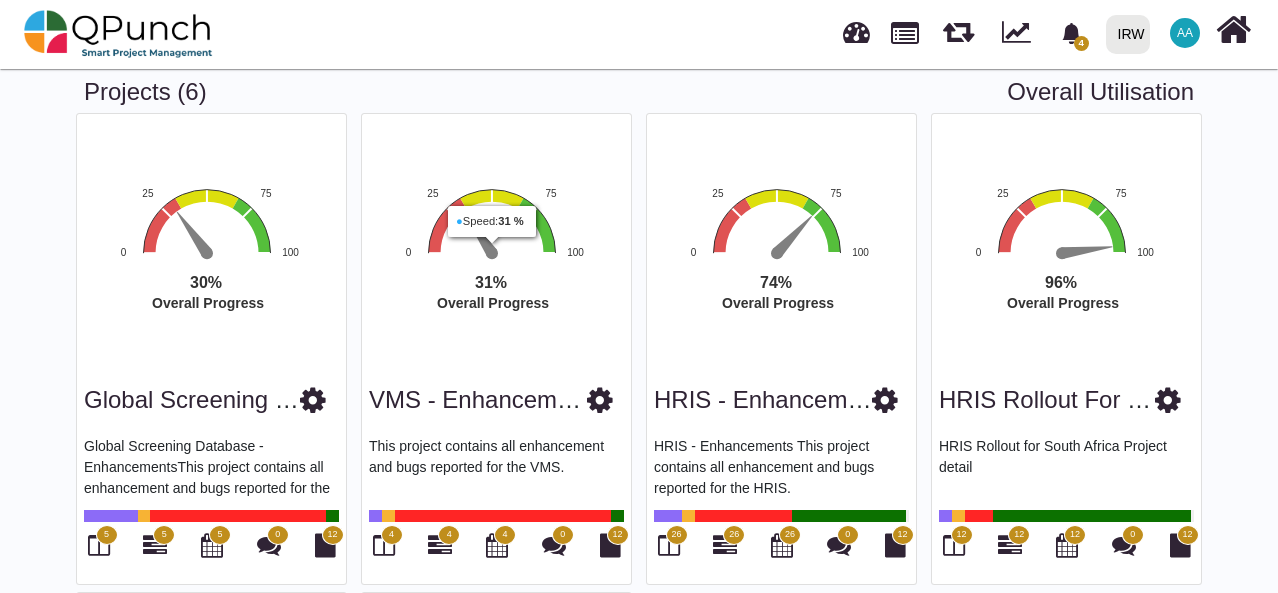 click on "31% ​ 31%" 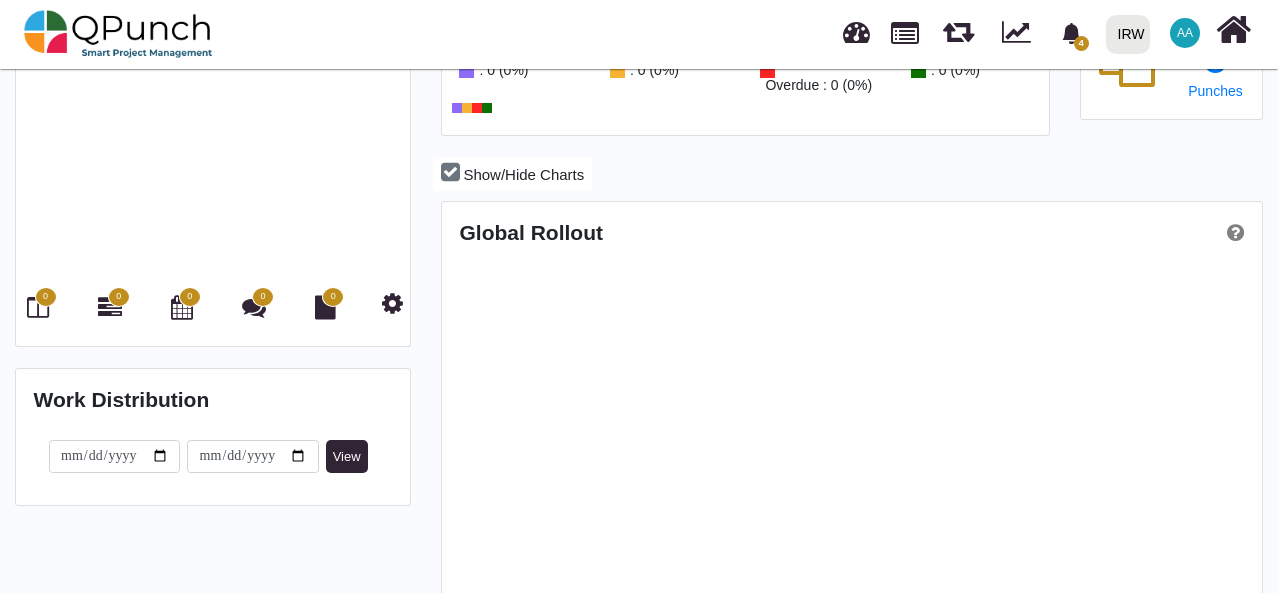 scroll, scrollTop: 0, scrollLeft: 0, axis: both 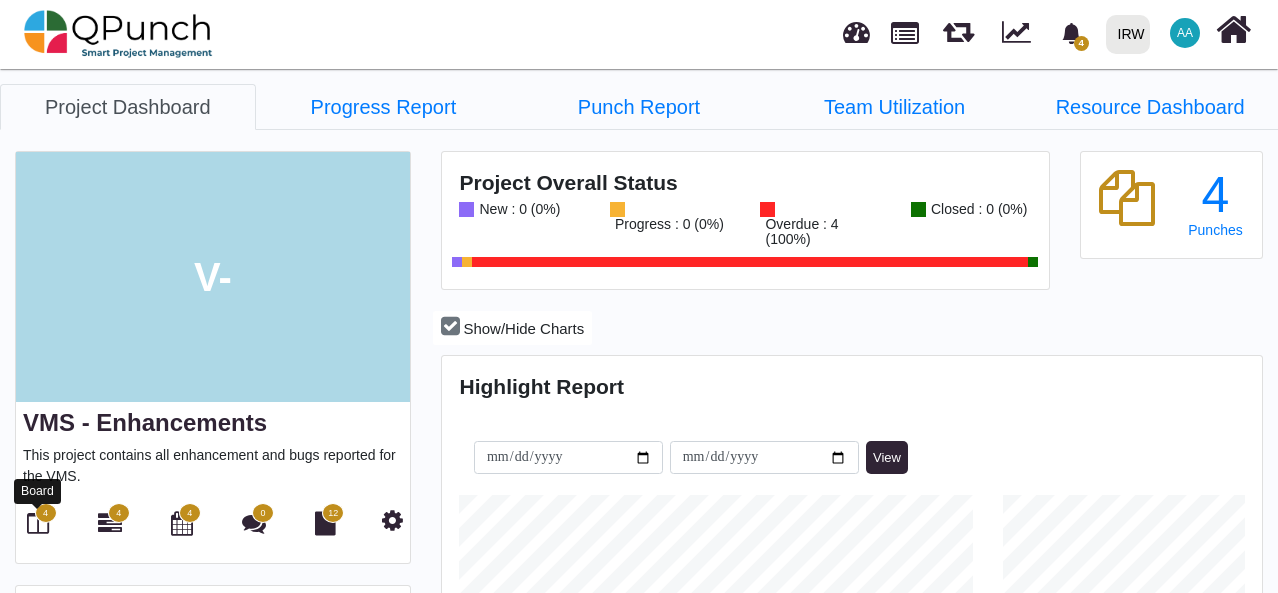 click at bounding box center (38, 523) 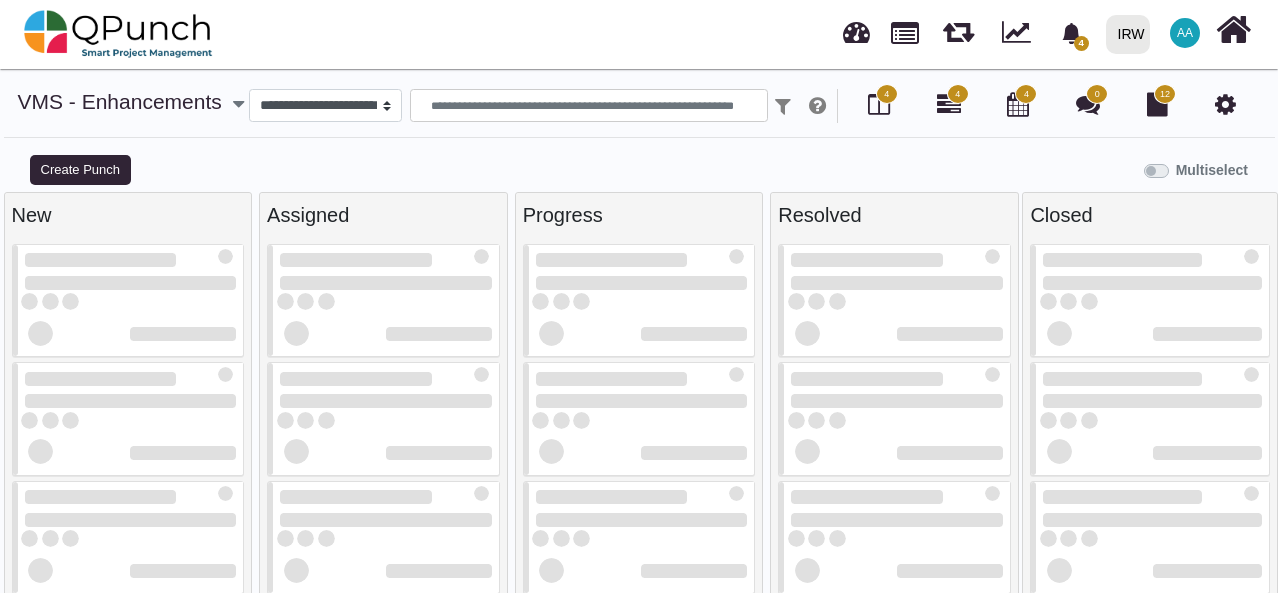 select 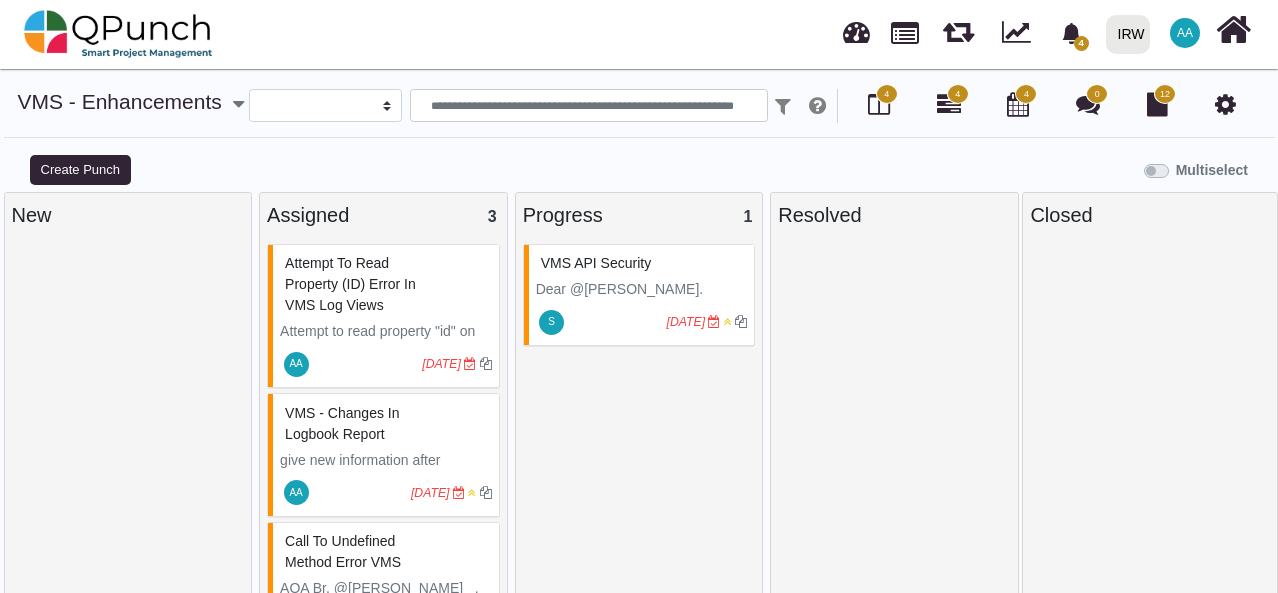 scroll, scrollTop: 60, scrollLeft: 0, axis: vertical 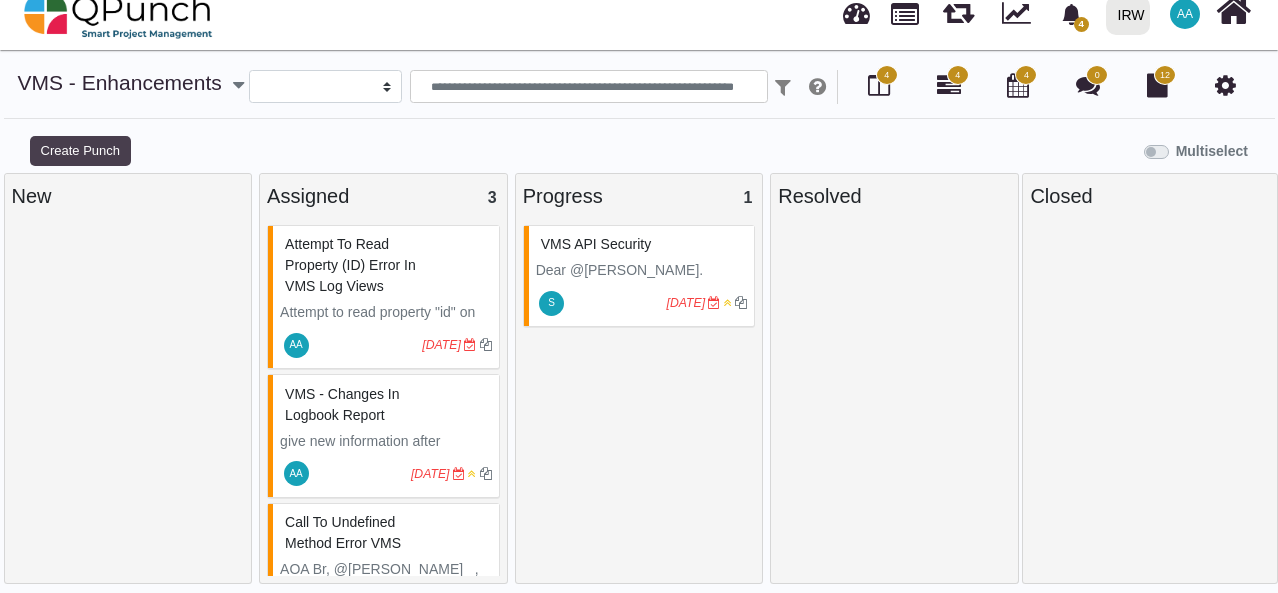 click on "Create Punch" at bounding box center (80, 151) 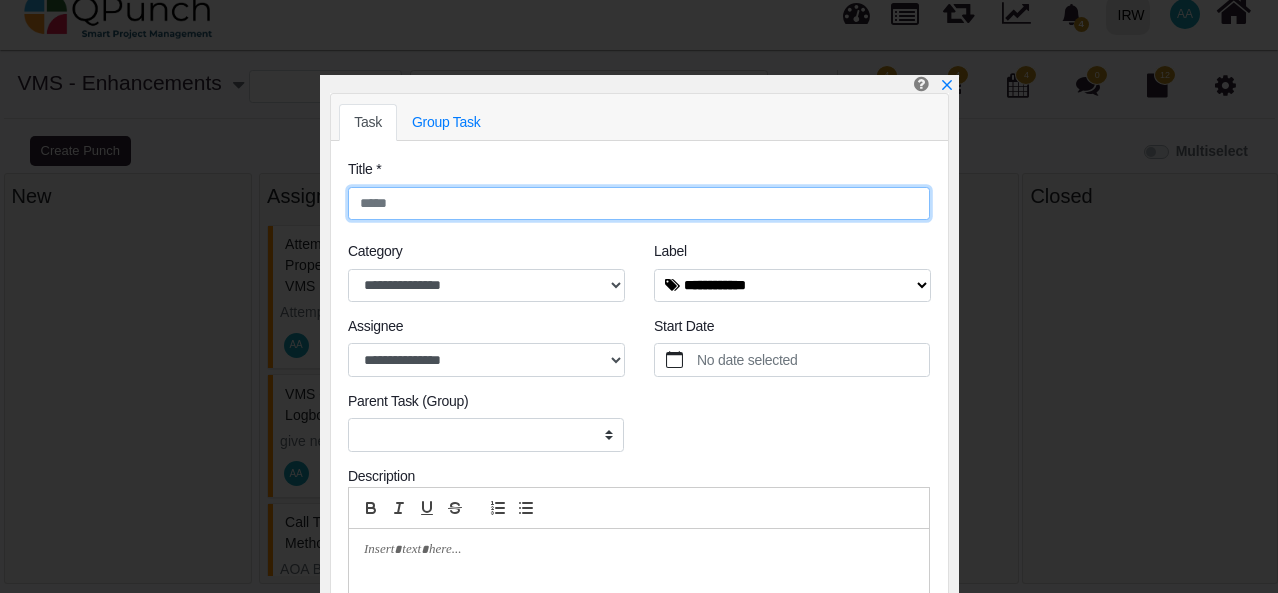 click at bounding box center (639, 204) 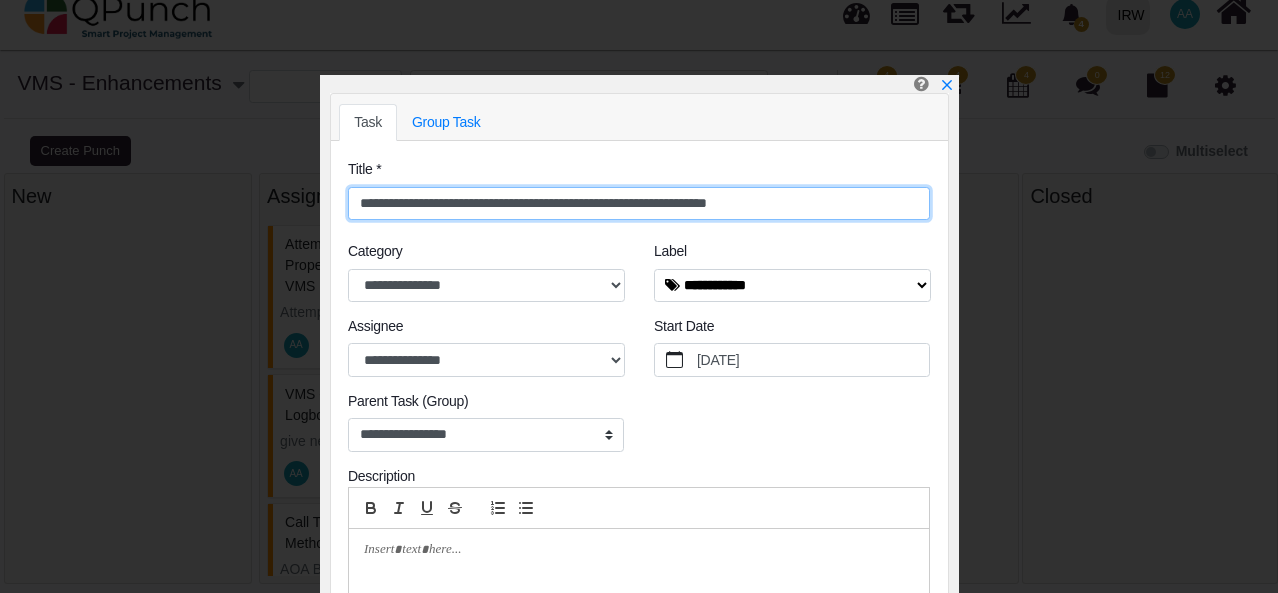 type on "**********" 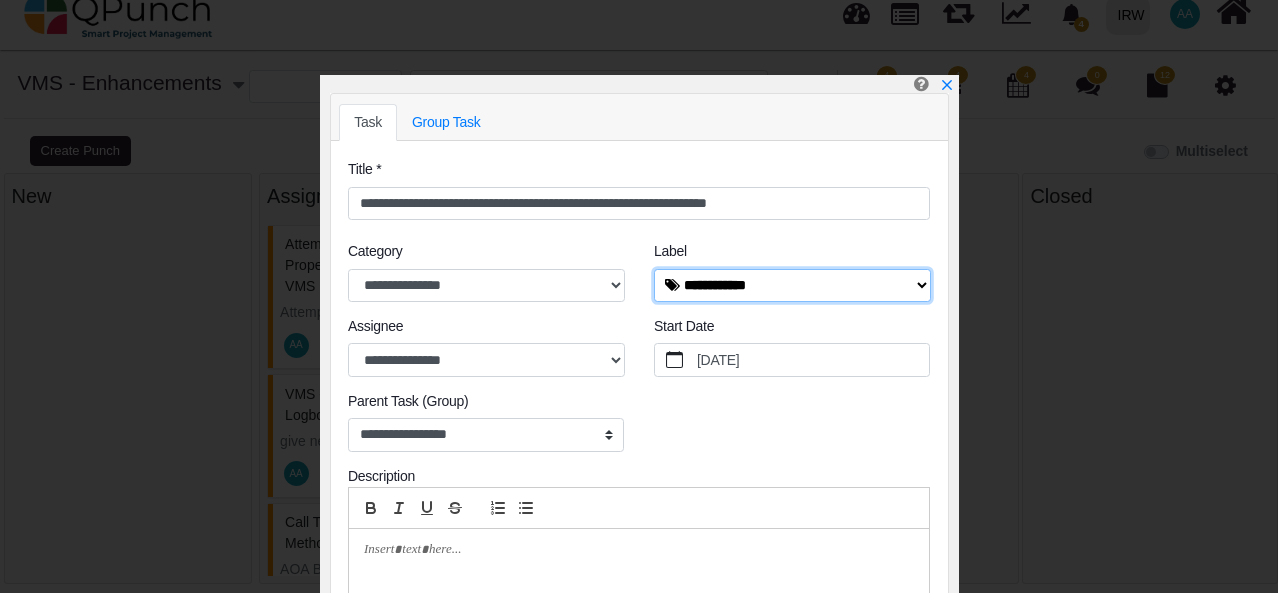 click on "**********" at bounding box center (792, 286) 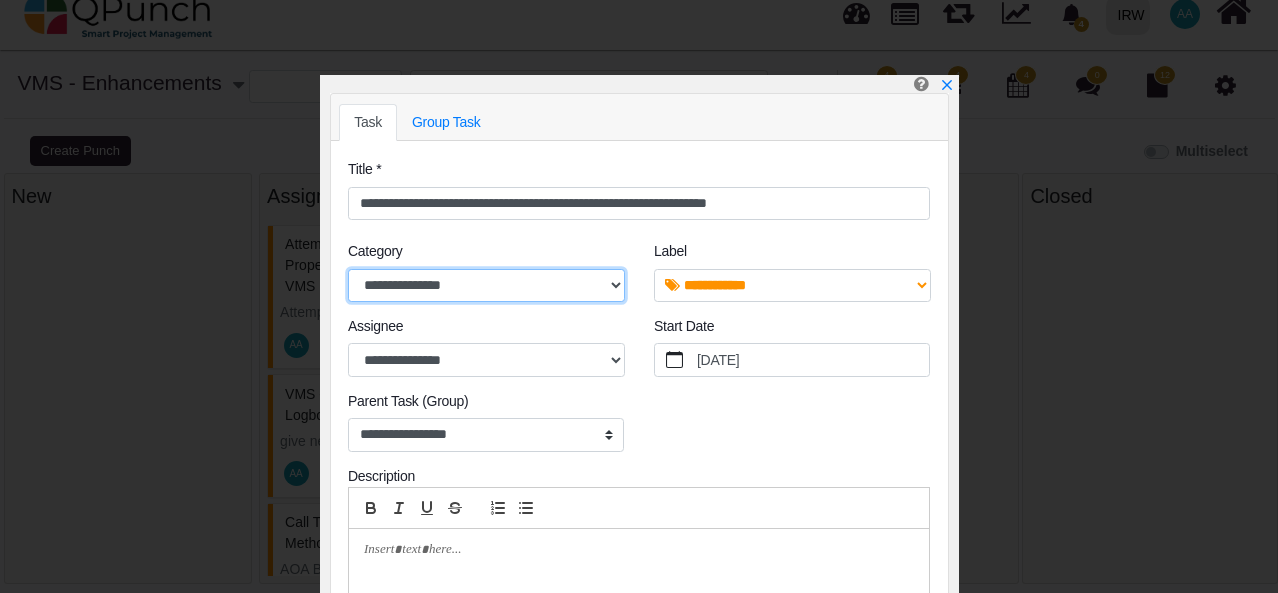 click on "**********" at bounding box center [486, 286] 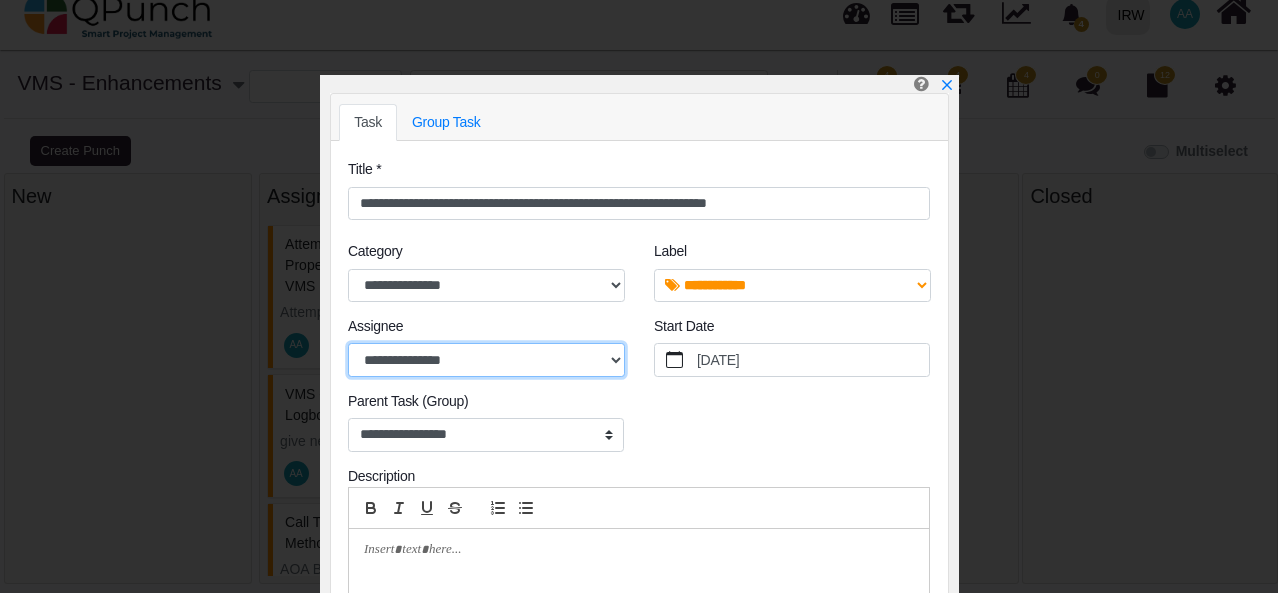 click on "**********" at bounding box center [486, 360] 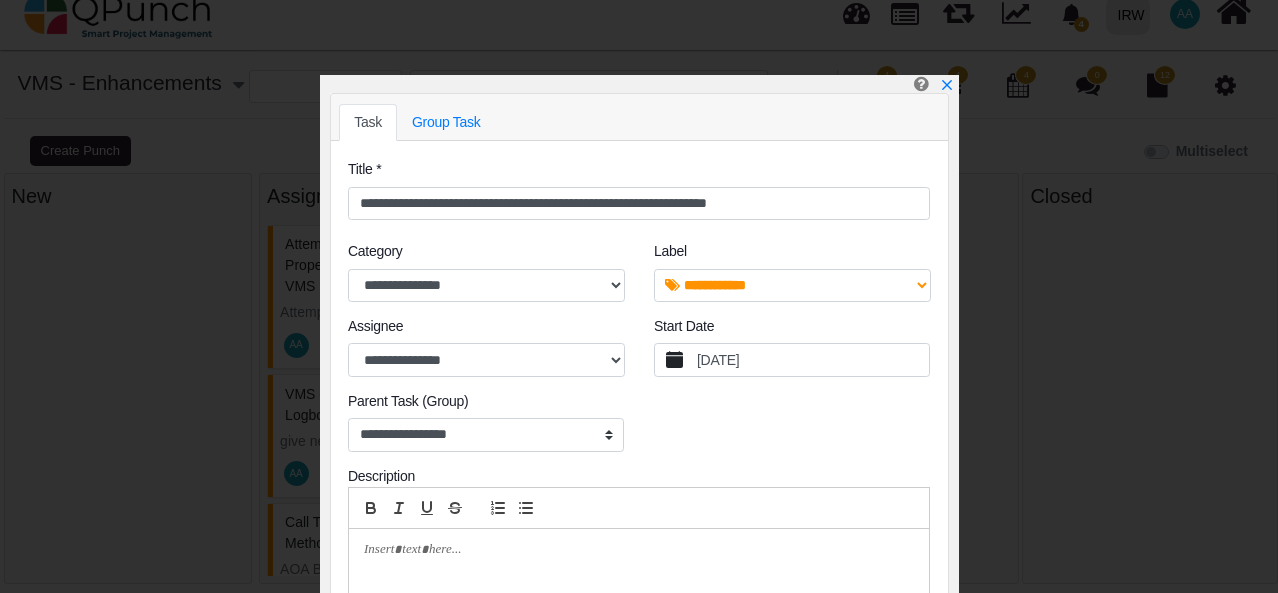 click on "7/15/2025" at bounding box center [812, 360] 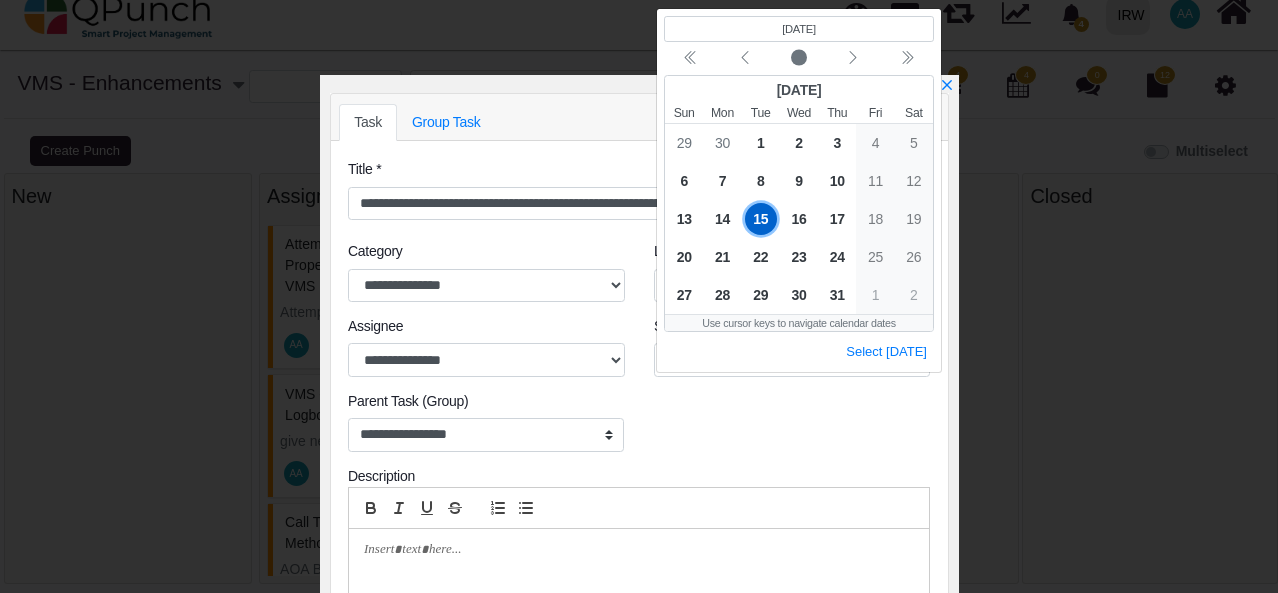 click on "Select today" at bounding box center [799, 352] 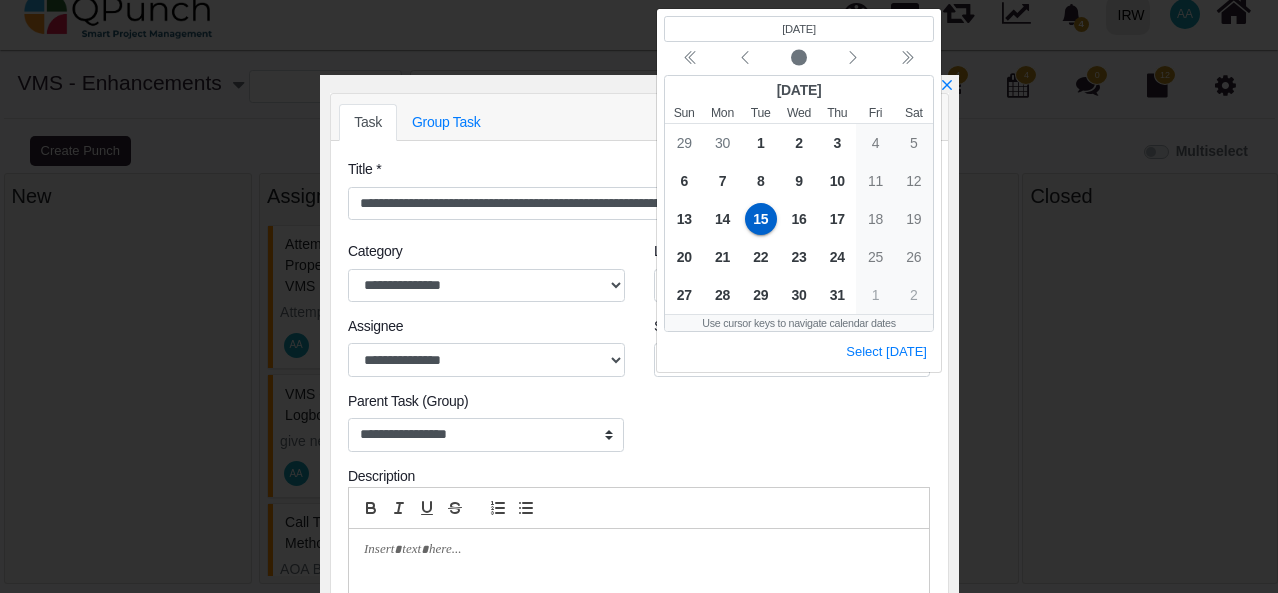 click on "**********" at bounding box center [639, 391] 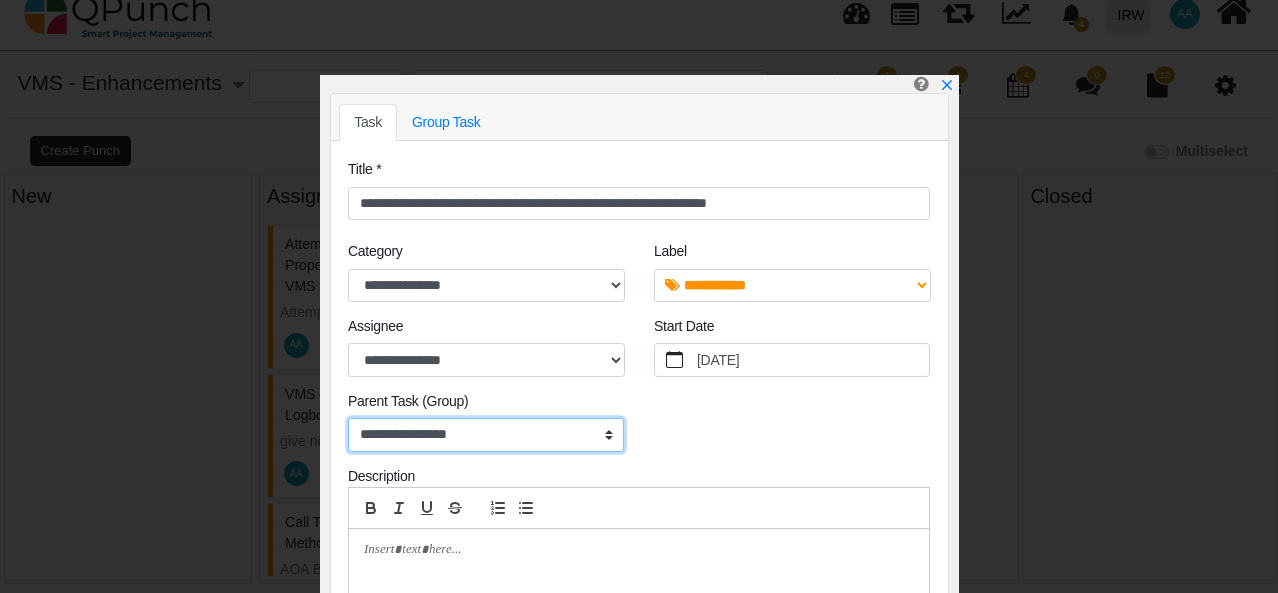 click on "**********" at bounding box center (486, 435) 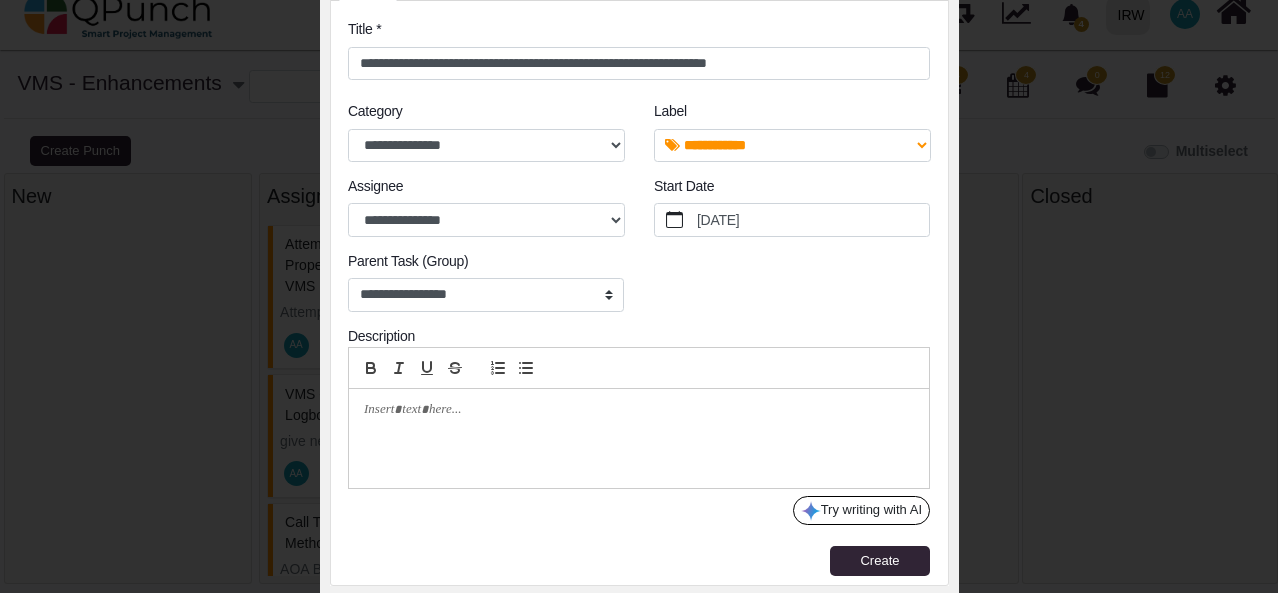 click at bounding box center (639, 438) 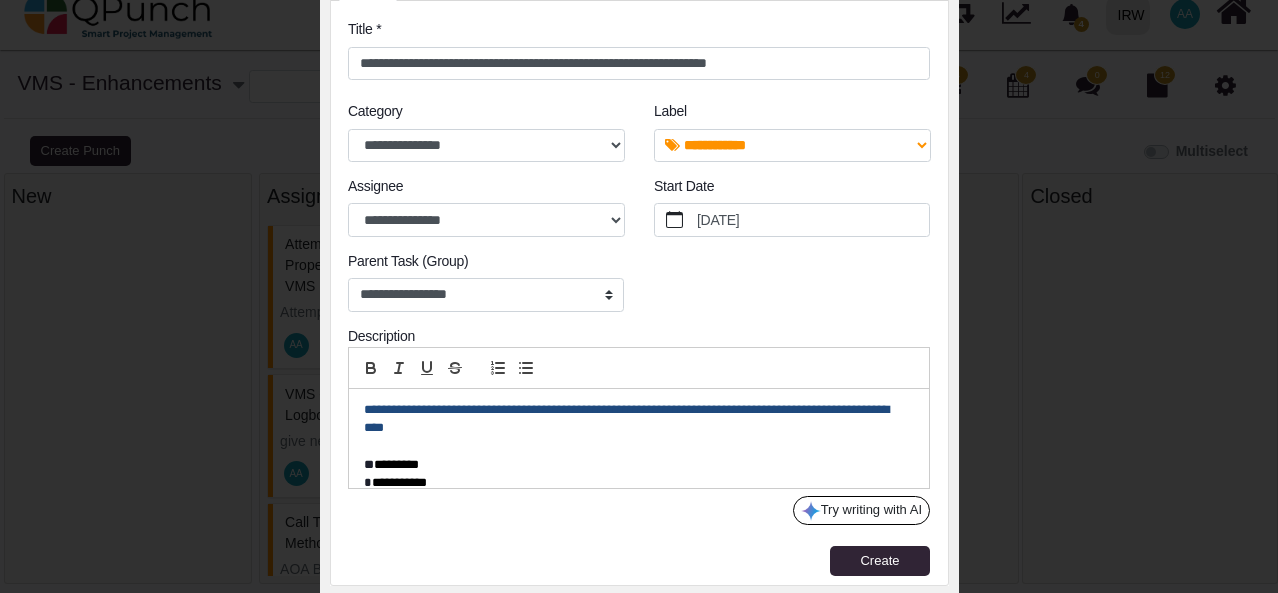 scroll, scrollTop: 0, scrollLeft: 0, axis: both 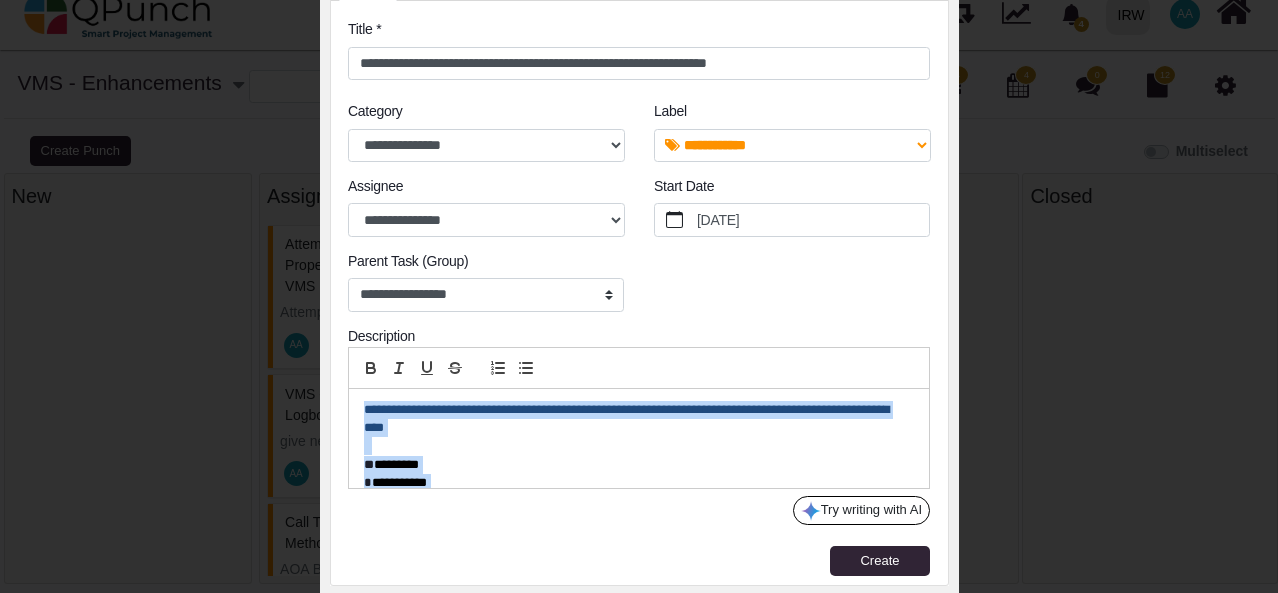 click at bounding box center (634, 446) 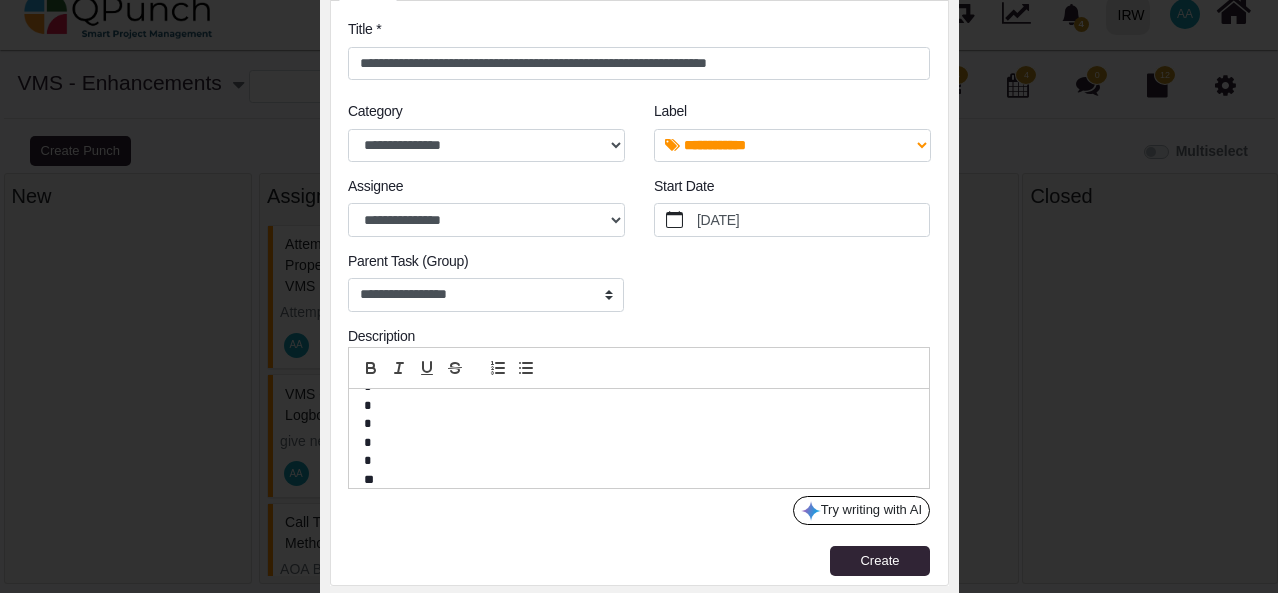 scroll, scrollTop: 0, scrollLeft: 0, axis: both 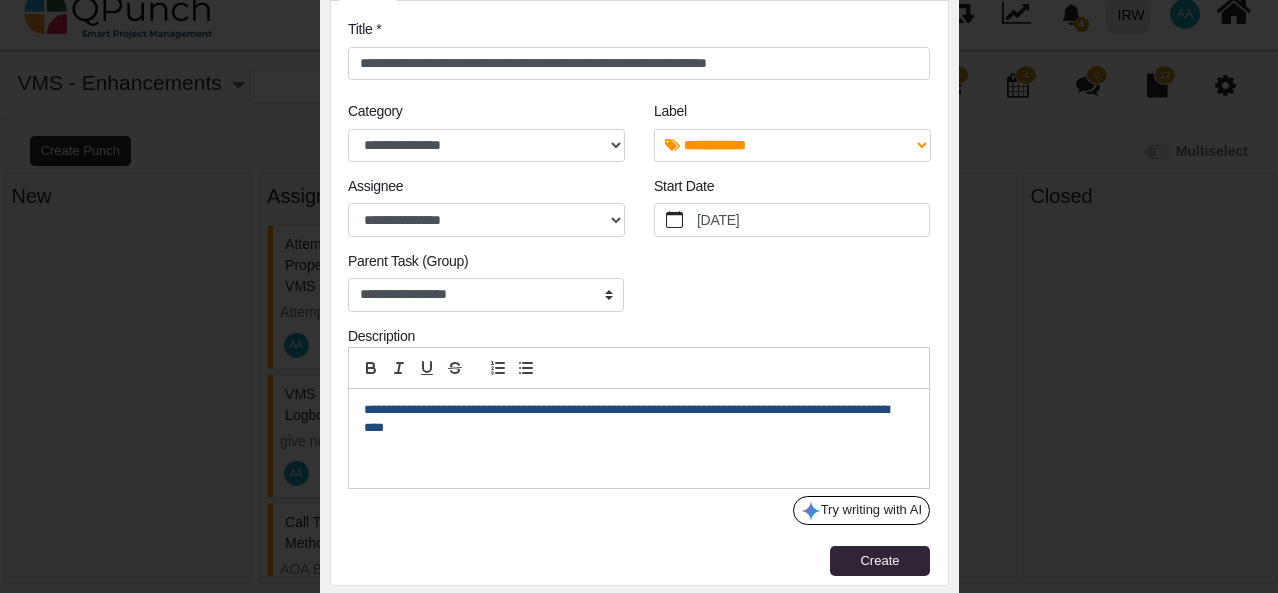 type 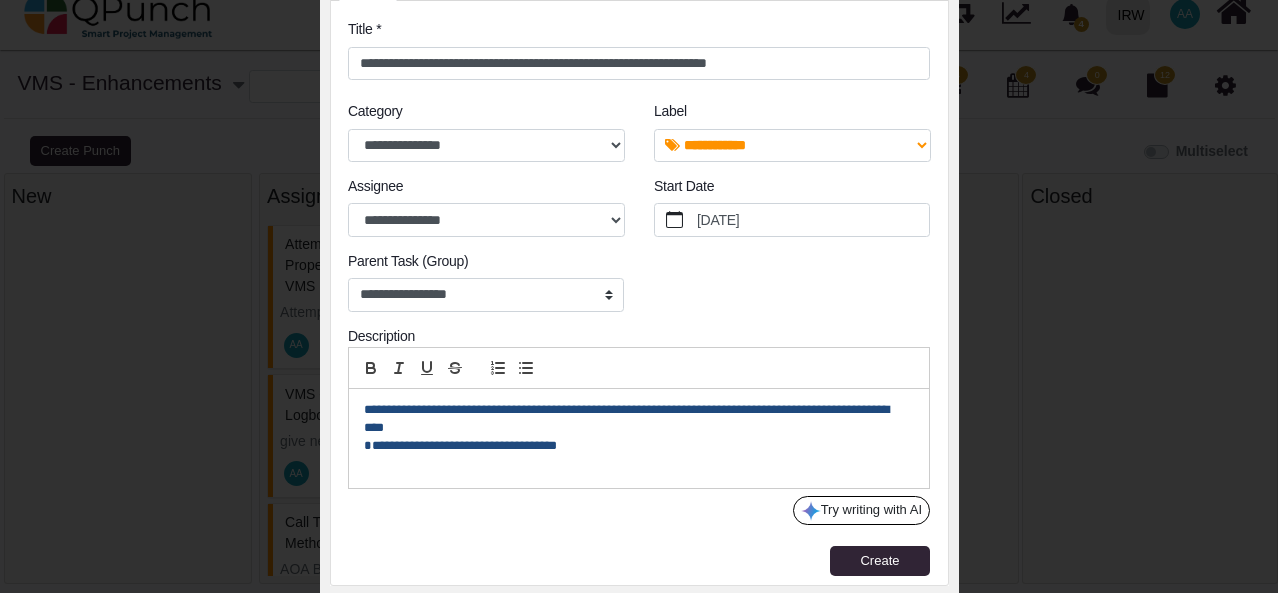 scroll, scrollTop: 2, scrollLeft: 0, axis: vertical 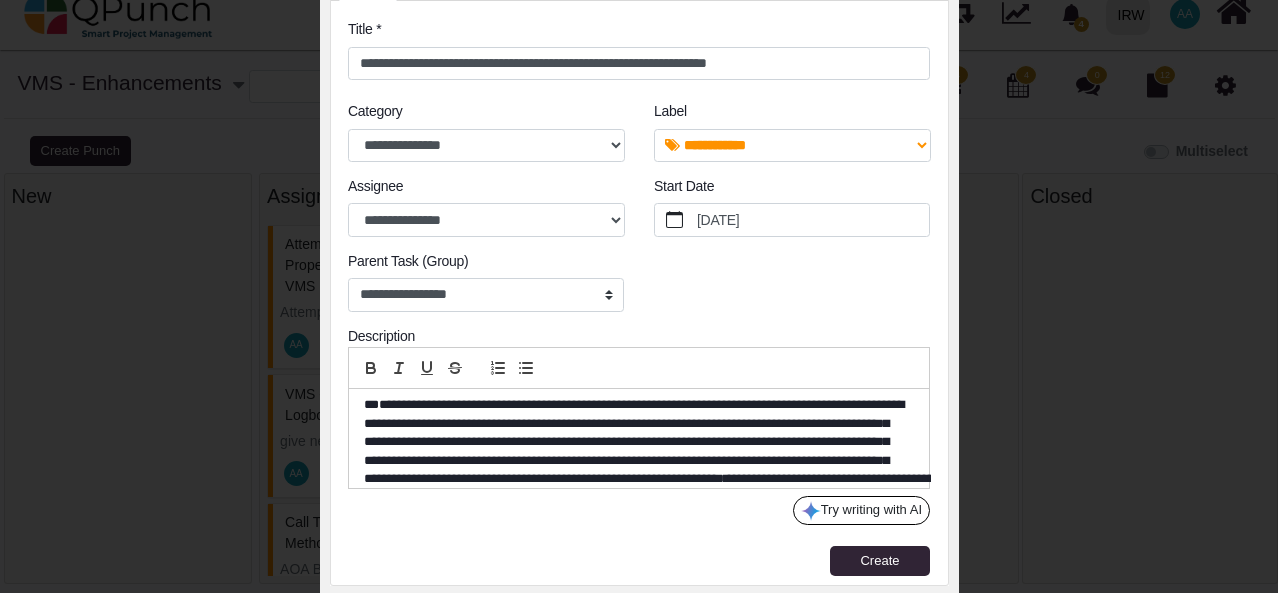 click on "**********" at bounding box center [633, 451] 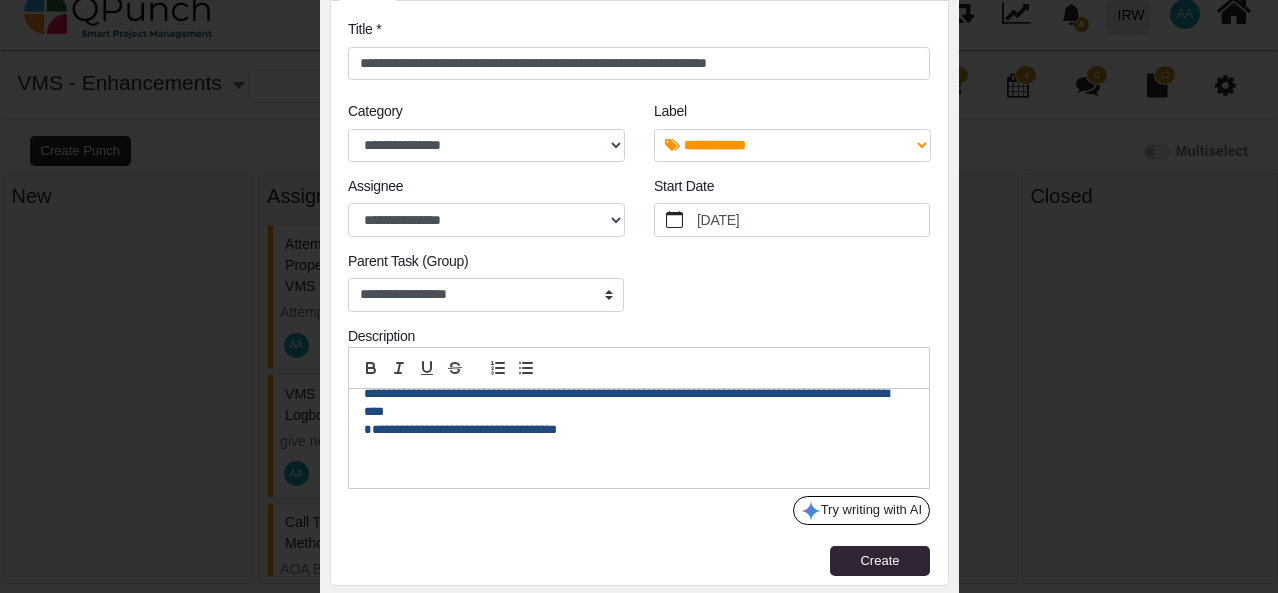 scroll, scrollTop: 0, scrollLeft: 0, axis: both 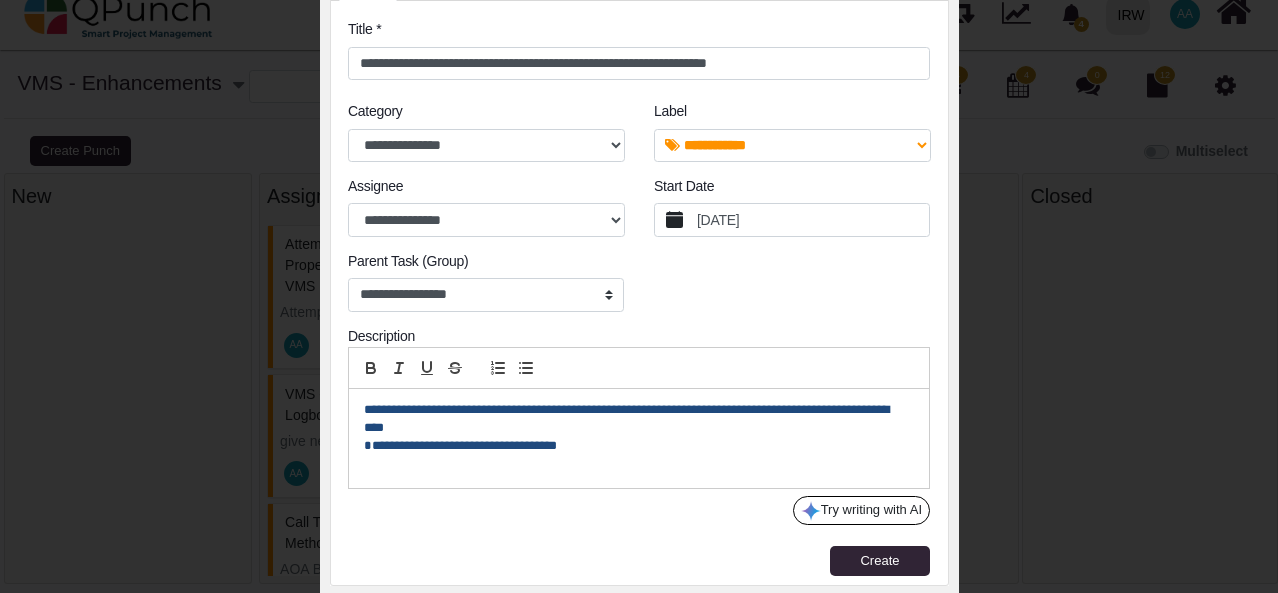 click on "7/15/2025" at bounding box center (812, 220) 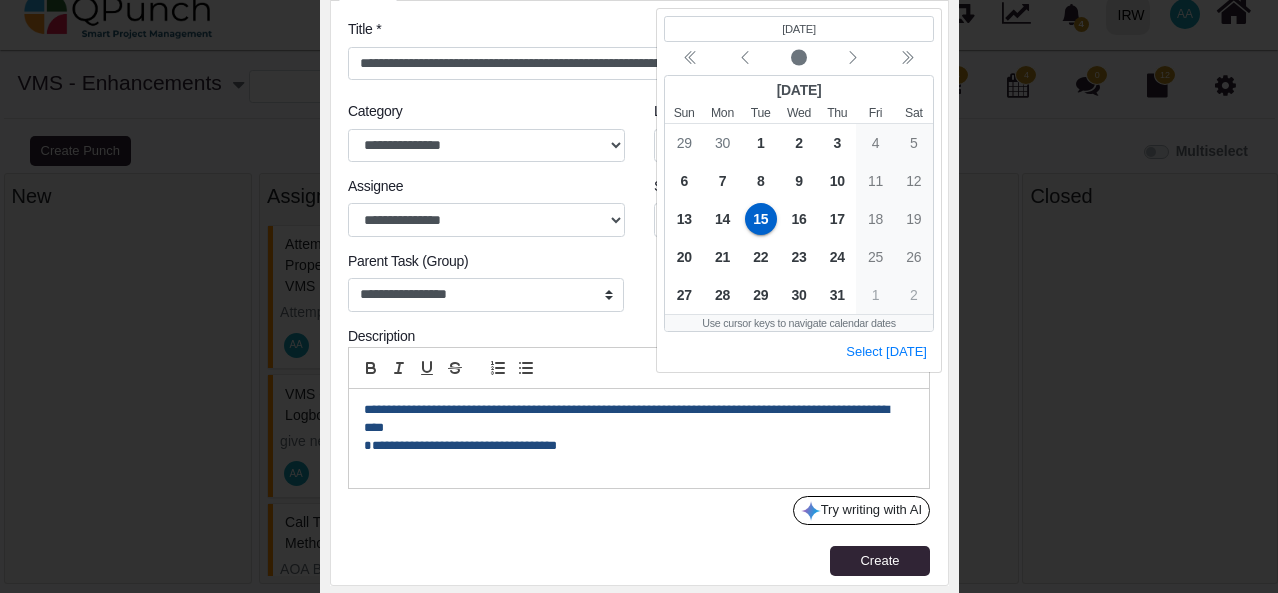click on "**********" at bounding box center [486, 288] 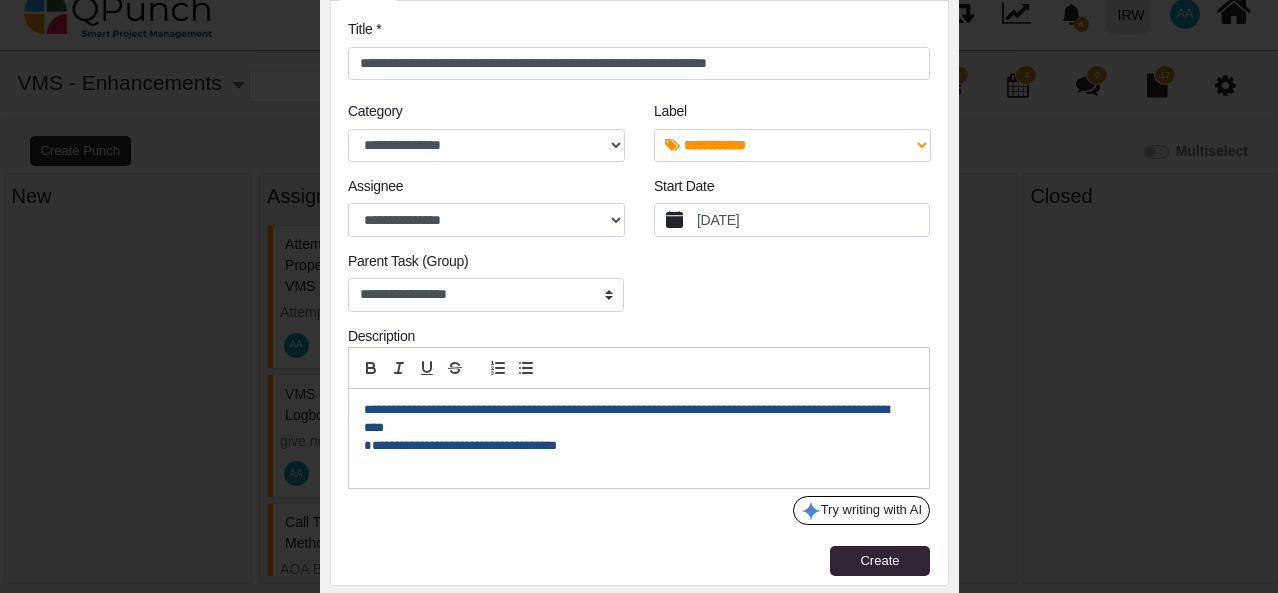 click on "7/15/2025" at bounding box center [812, 220] 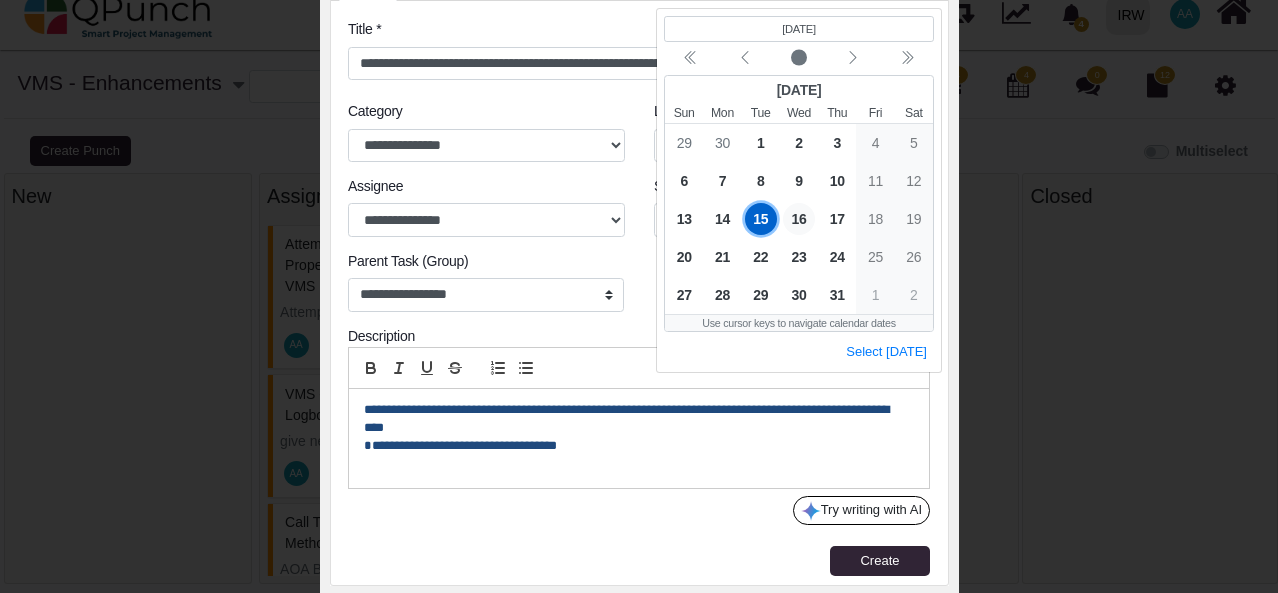 click on "16" at bounding box center (799, 219) 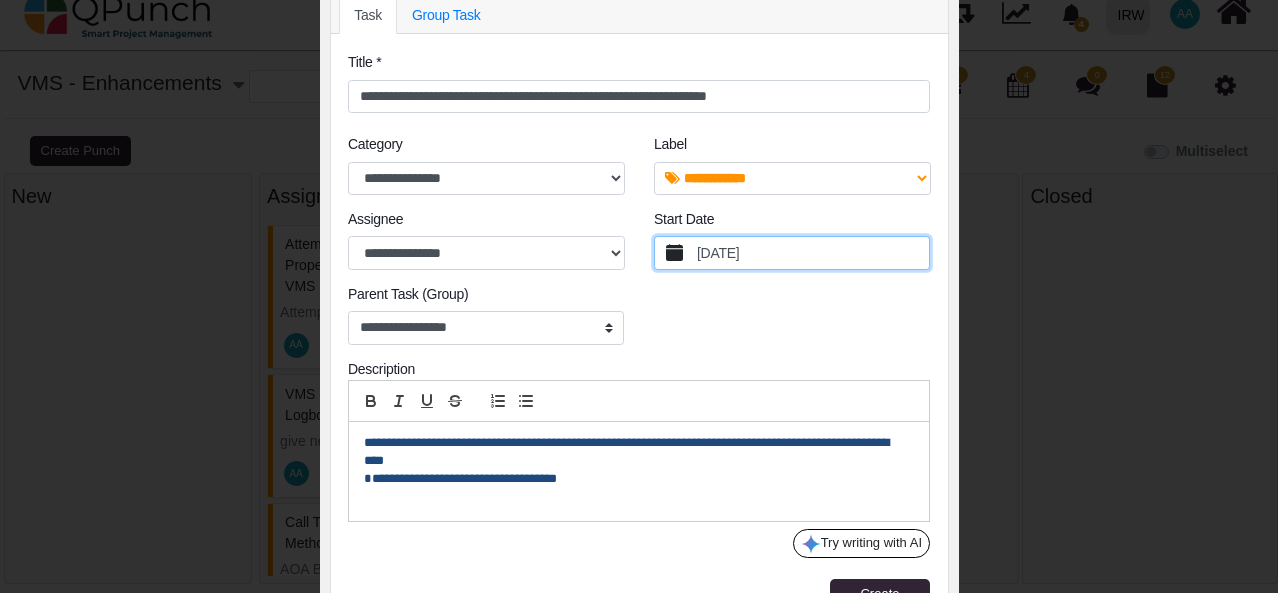 scroll, scrollTop: 140, scrollLeft: 0, axis: vertical 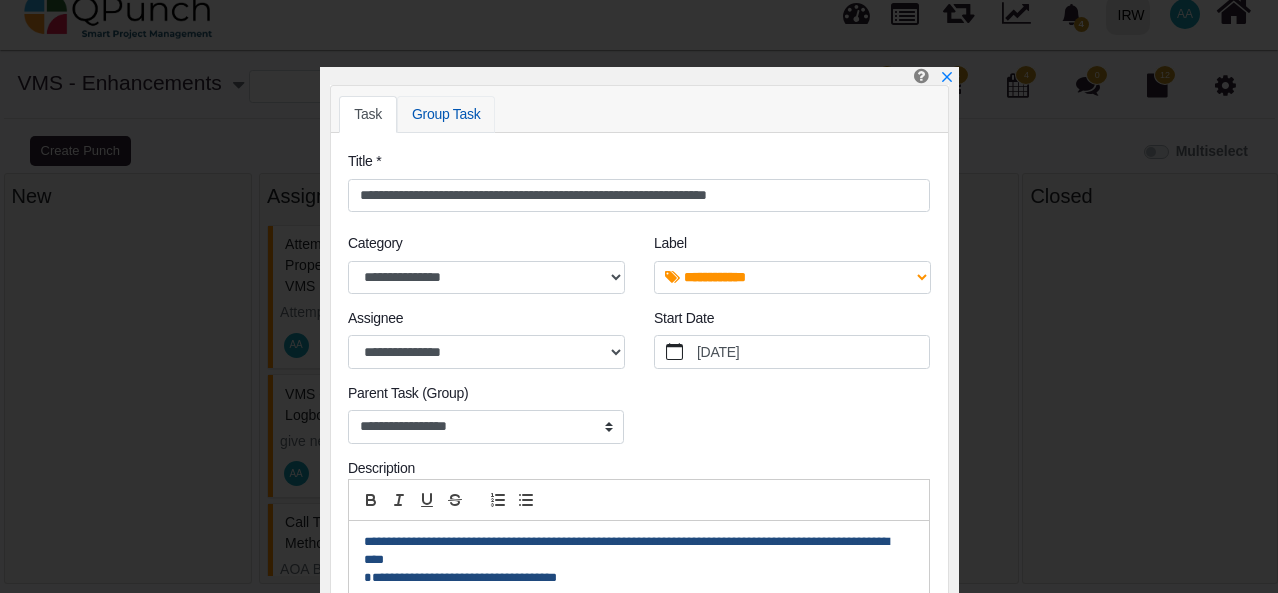 click on "Group Task" at bounding box center (446, 114) 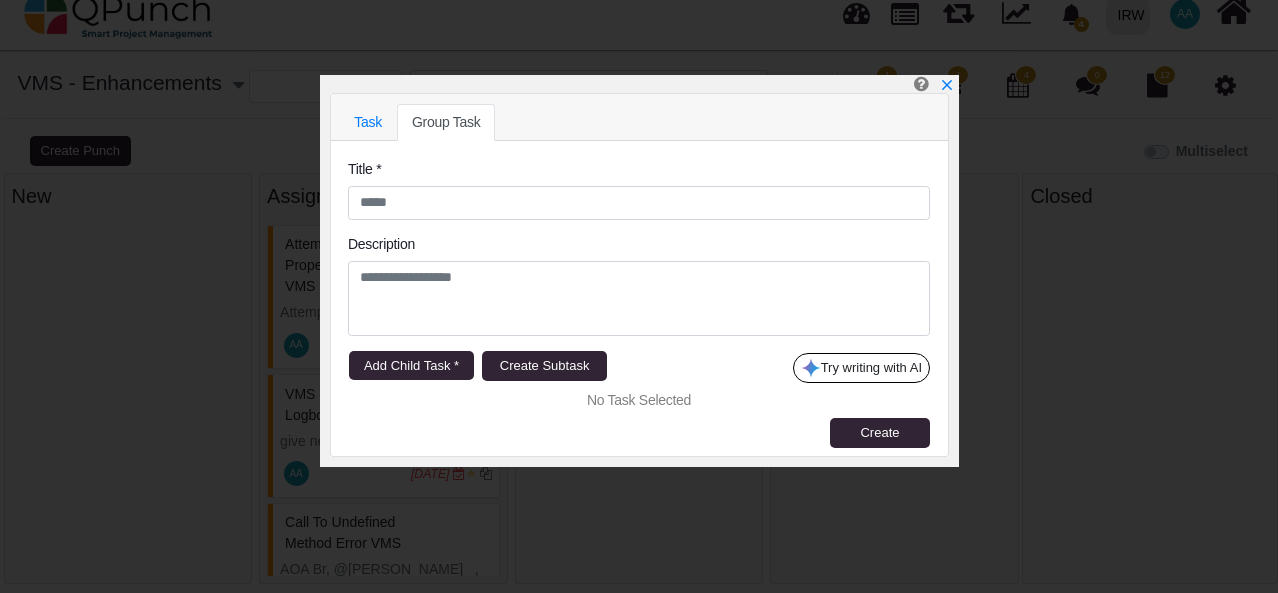 scroll, scrollTop: 0, scrollLeft: 0, axis: both 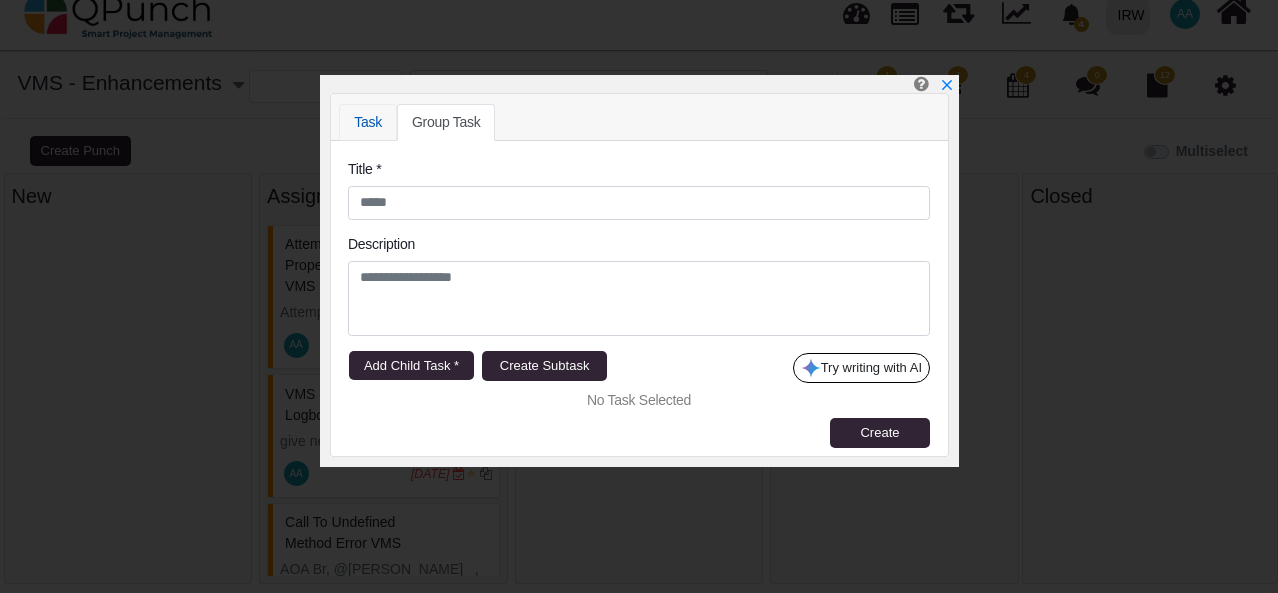 click on "Task" at bounding box center [368, 122] 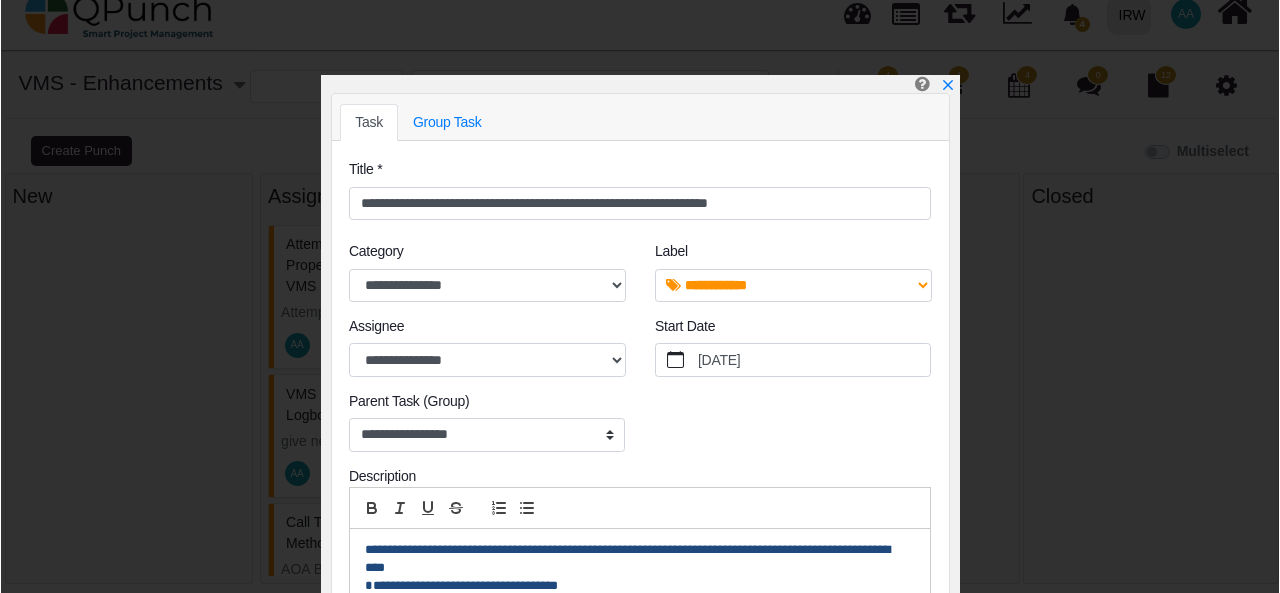 scroll, scrollTop: 140, scrollLeft: 0, axis: vertical 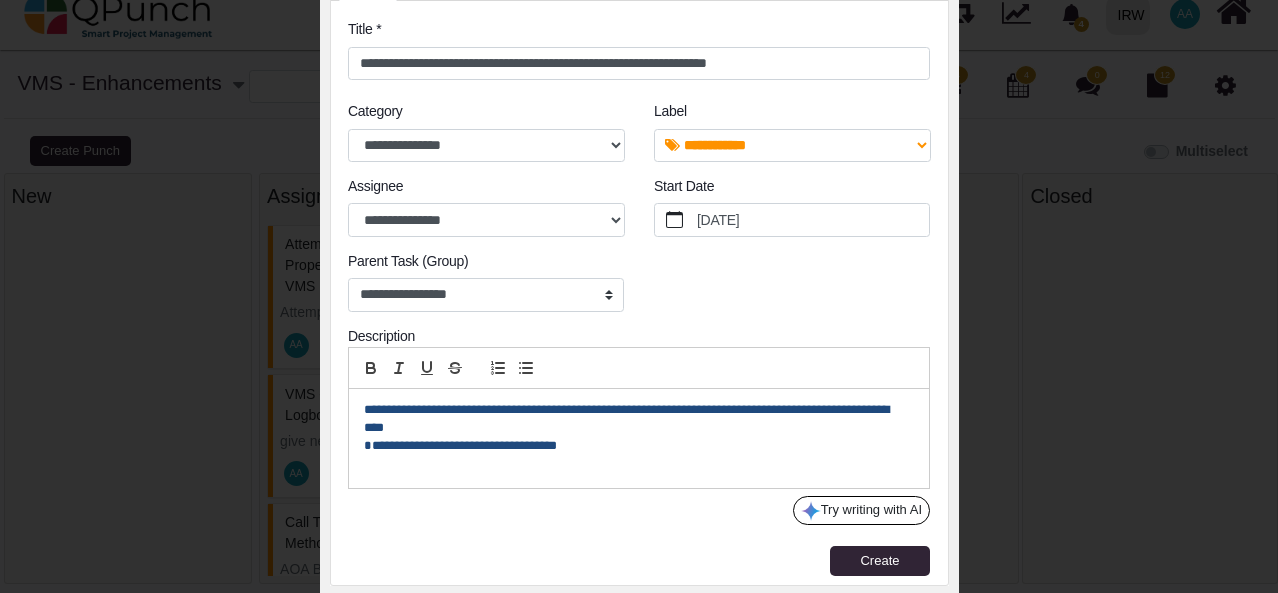 click at bounding box center (634, 465) 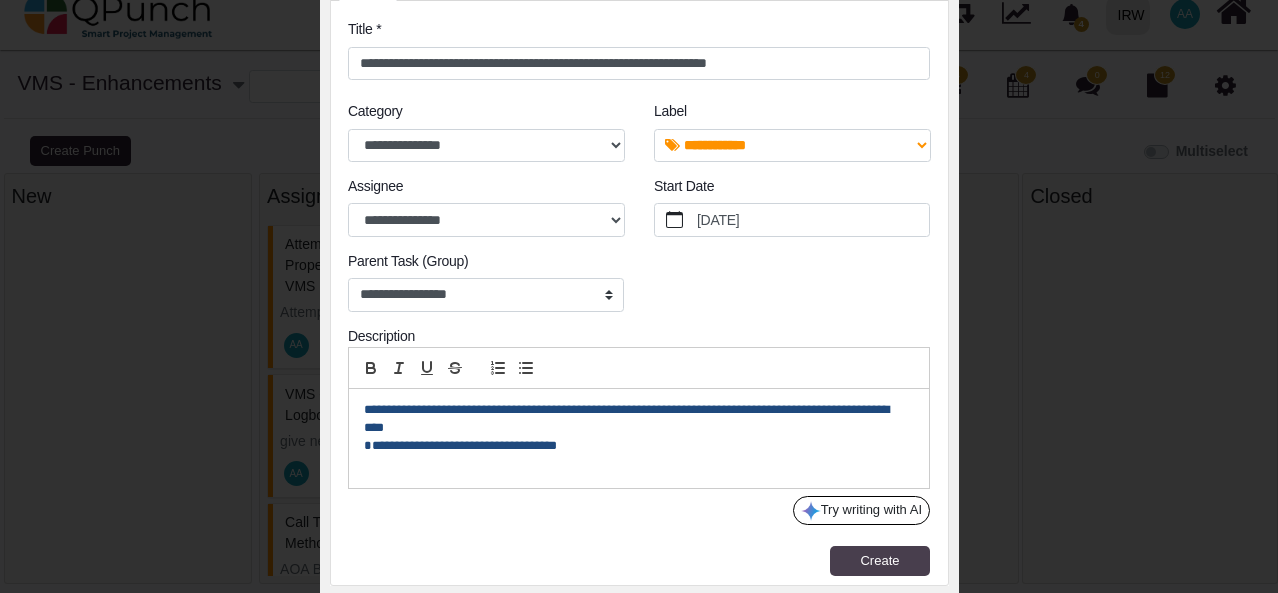 click on "Create" at bounding box center (879, 560) 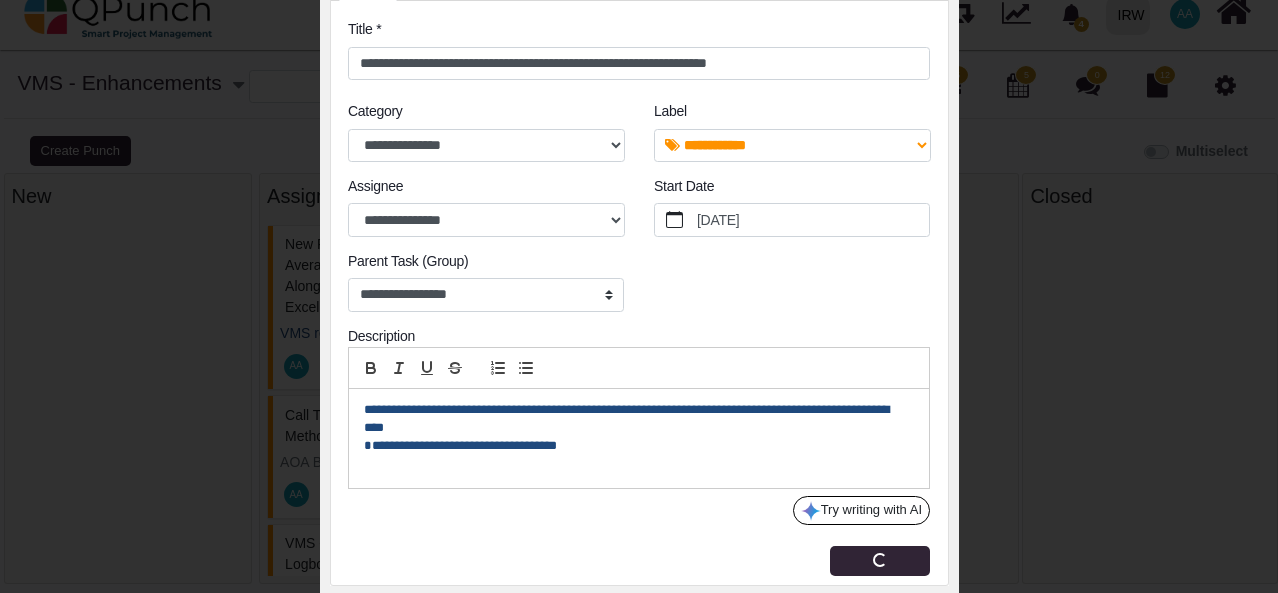 type 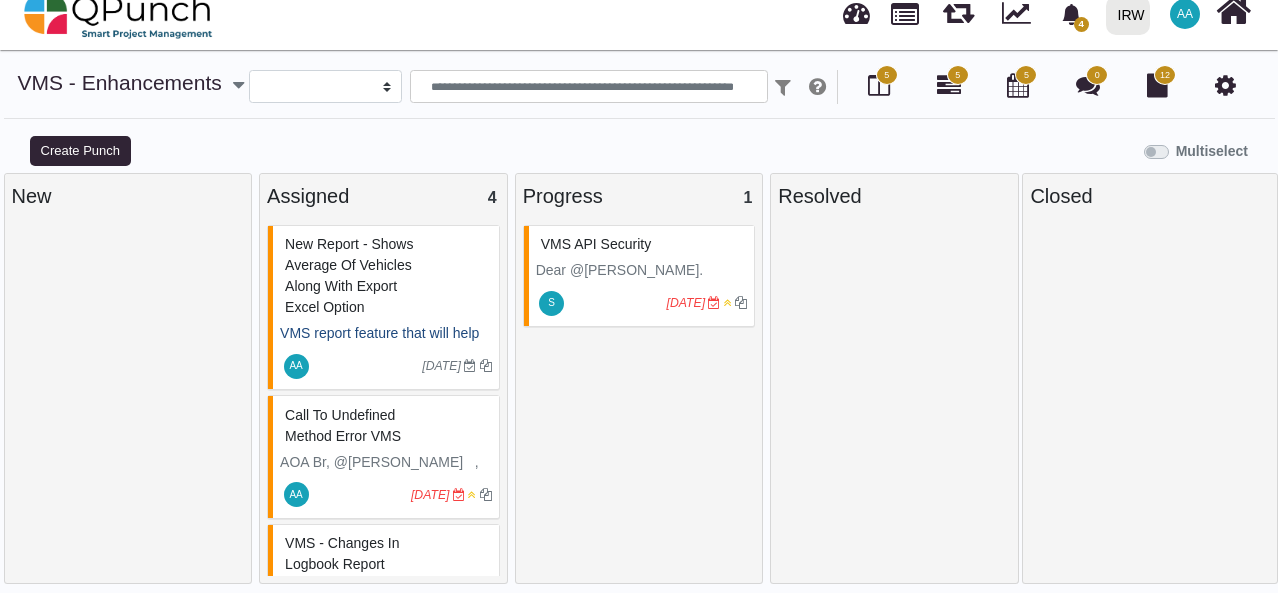 click on "New Report - Shows average of vehicles along with export excel option" at bounding box center [349, 275] 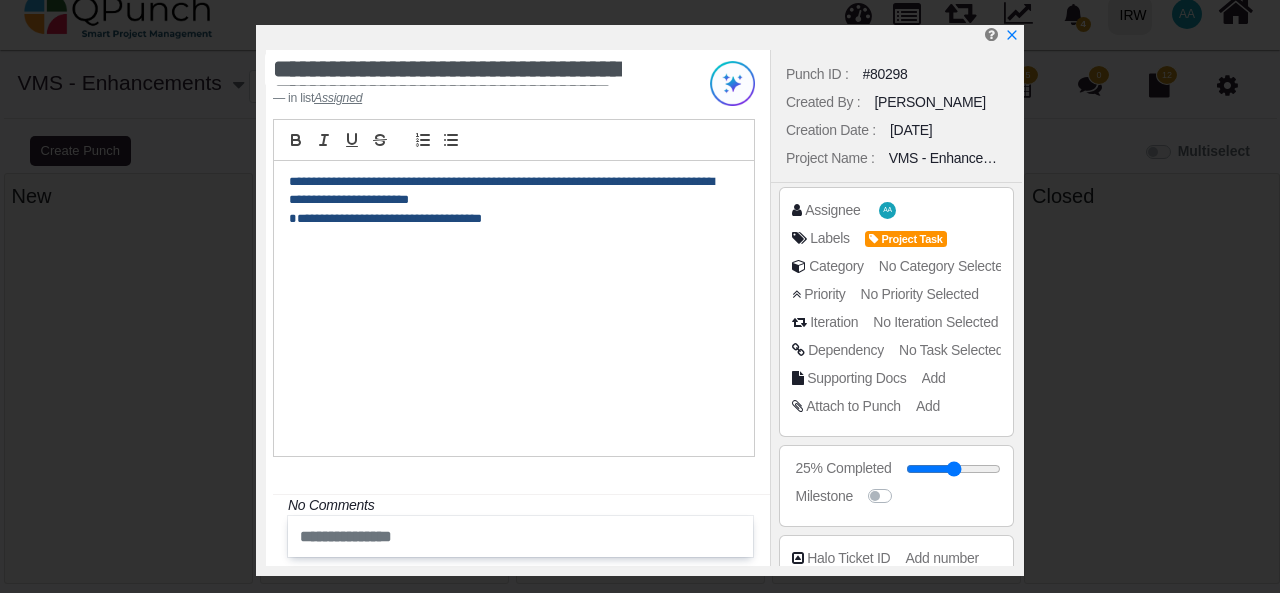click at bounding box center (508, 237) 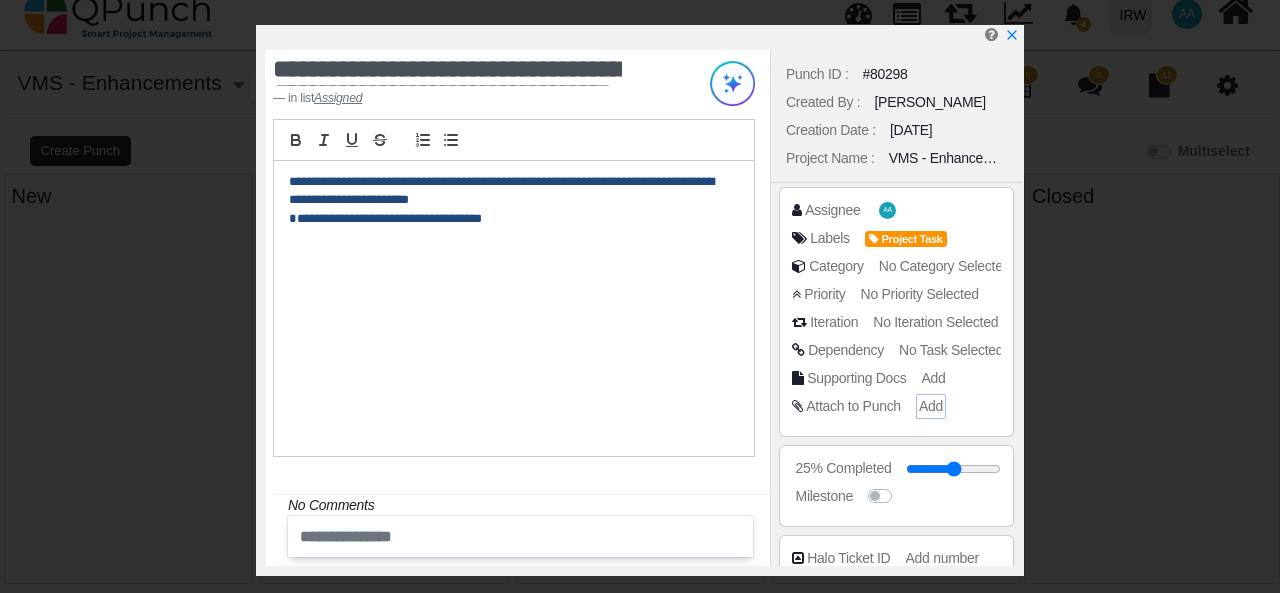 click on "Add" at bounding box center (931, 406) 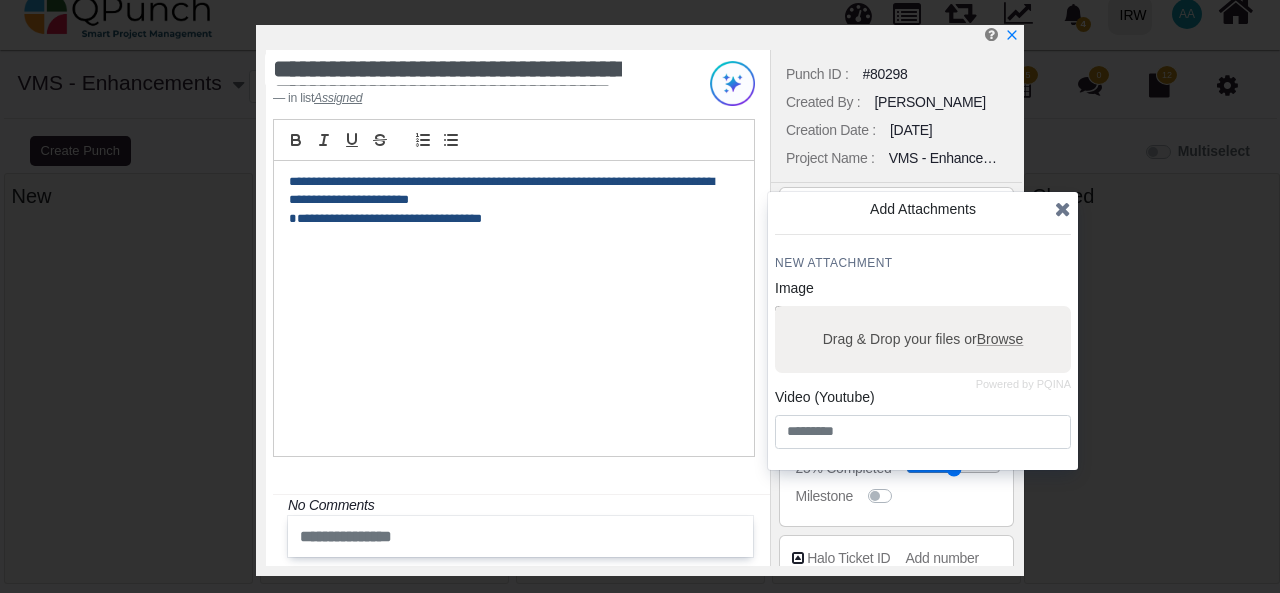click on "Drag & Drop your files or  Browse" at bounding box center (923, 339) 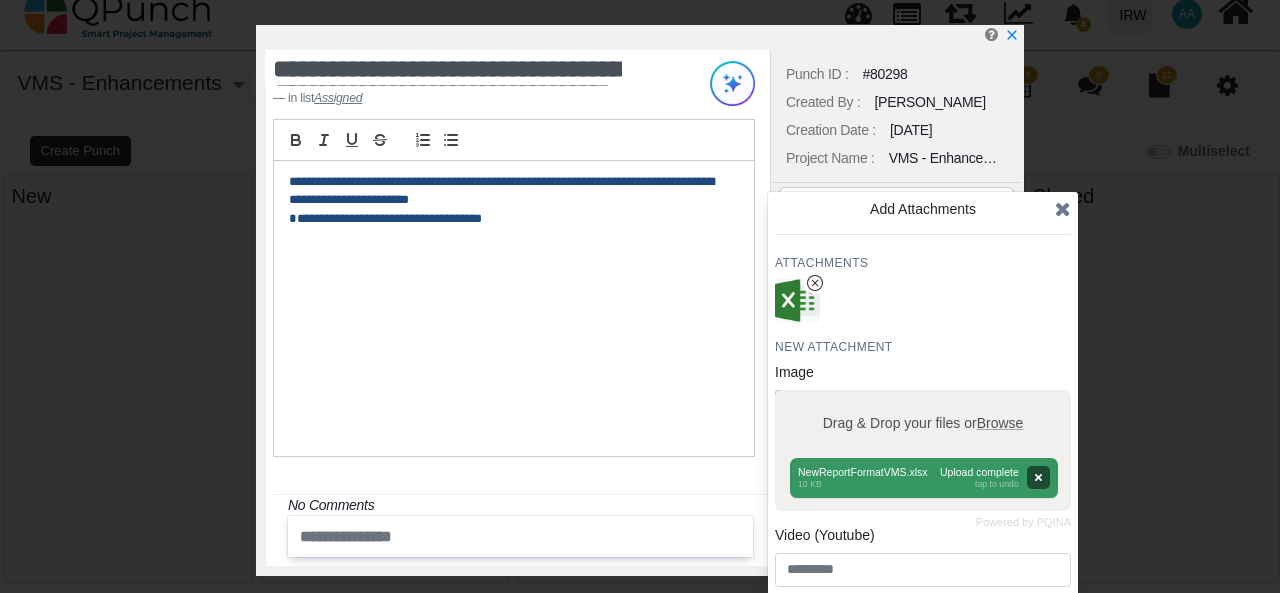 click on "**********" at bounding box center (514, 309) 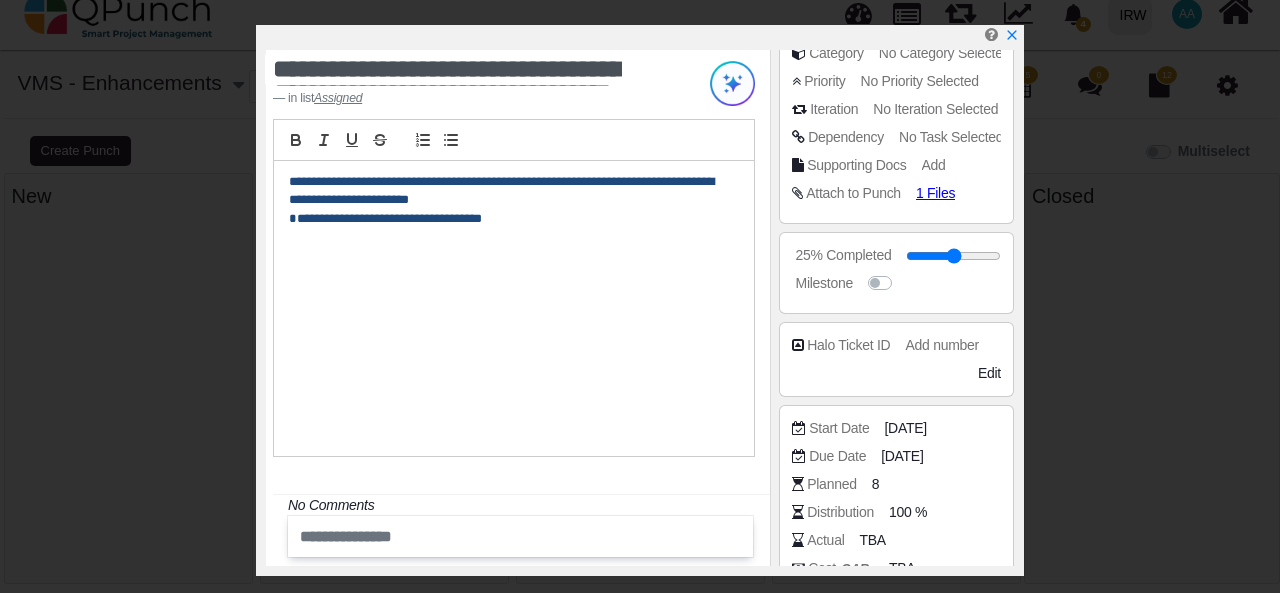 scroll, scrollTop: 279, scrollLeft: 0, axis: vertical 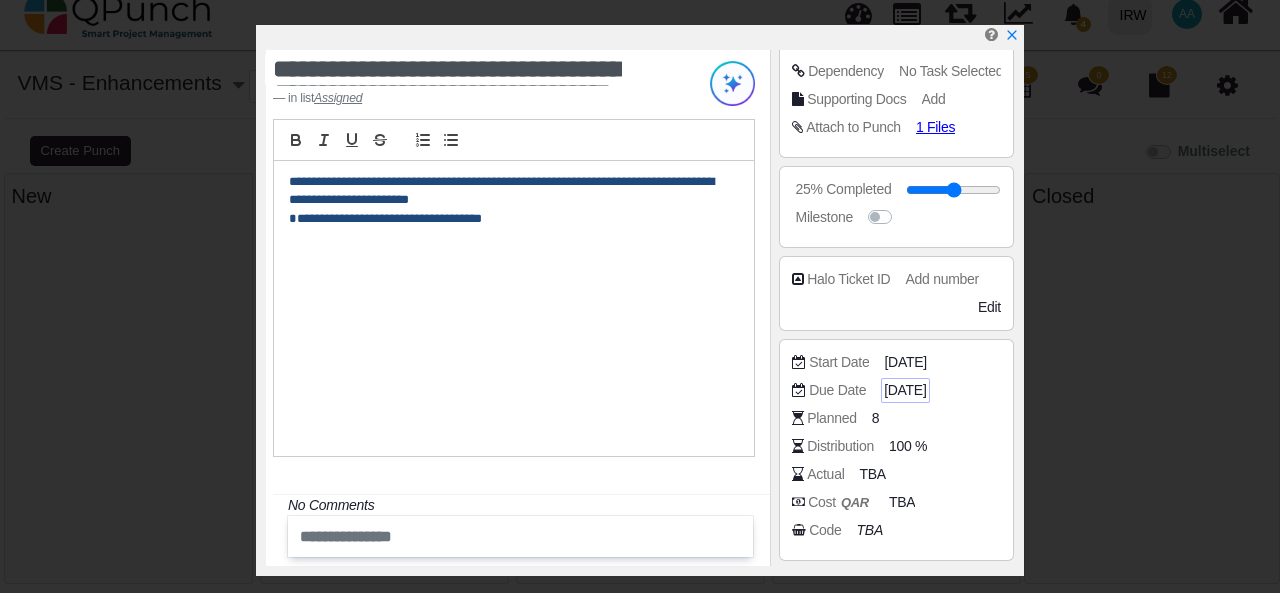 click on "[DATE]" at bounding box center [905, 390] 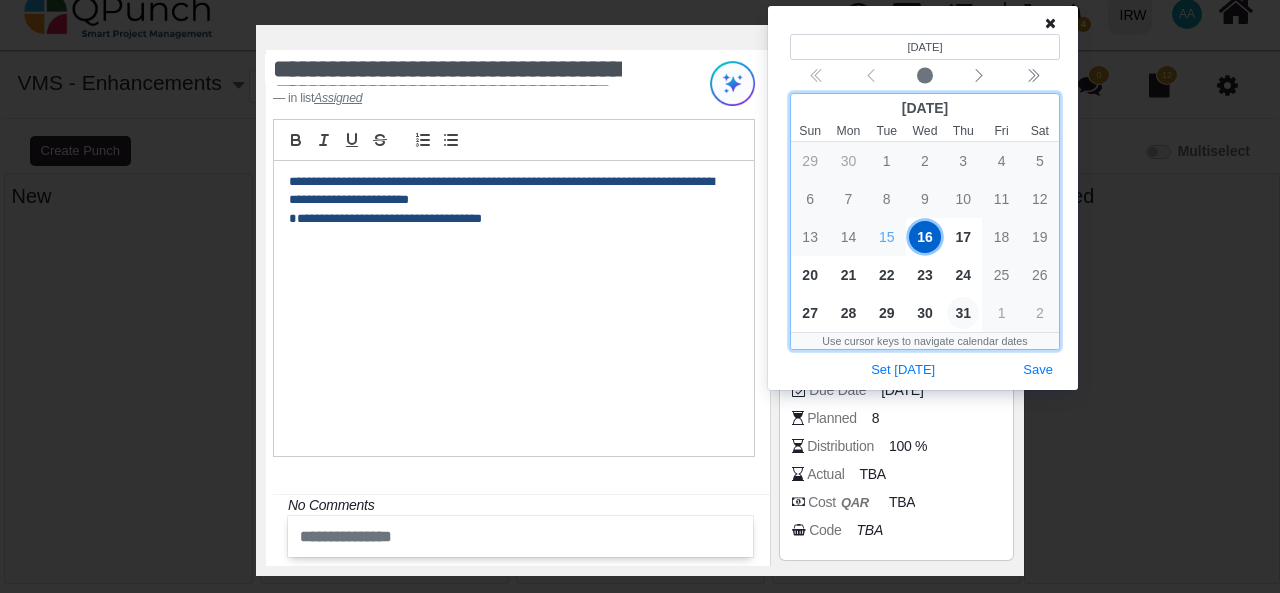 click on "31" at bounding box center (963, 313) 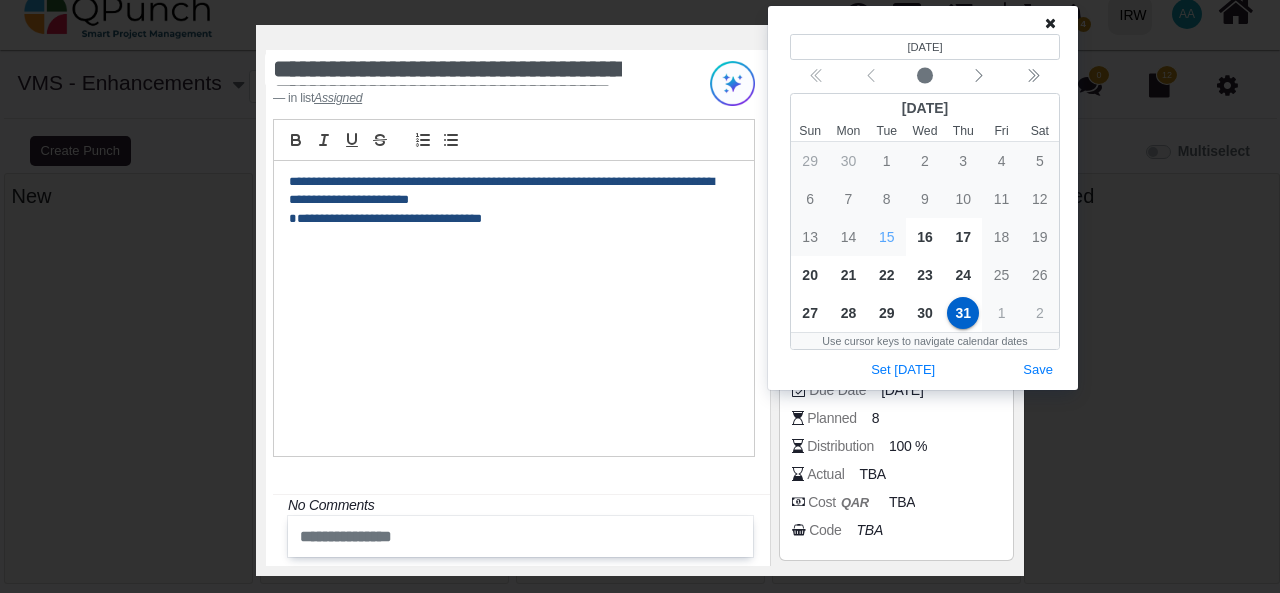 click on "**********" at bounding box center (514, 309) 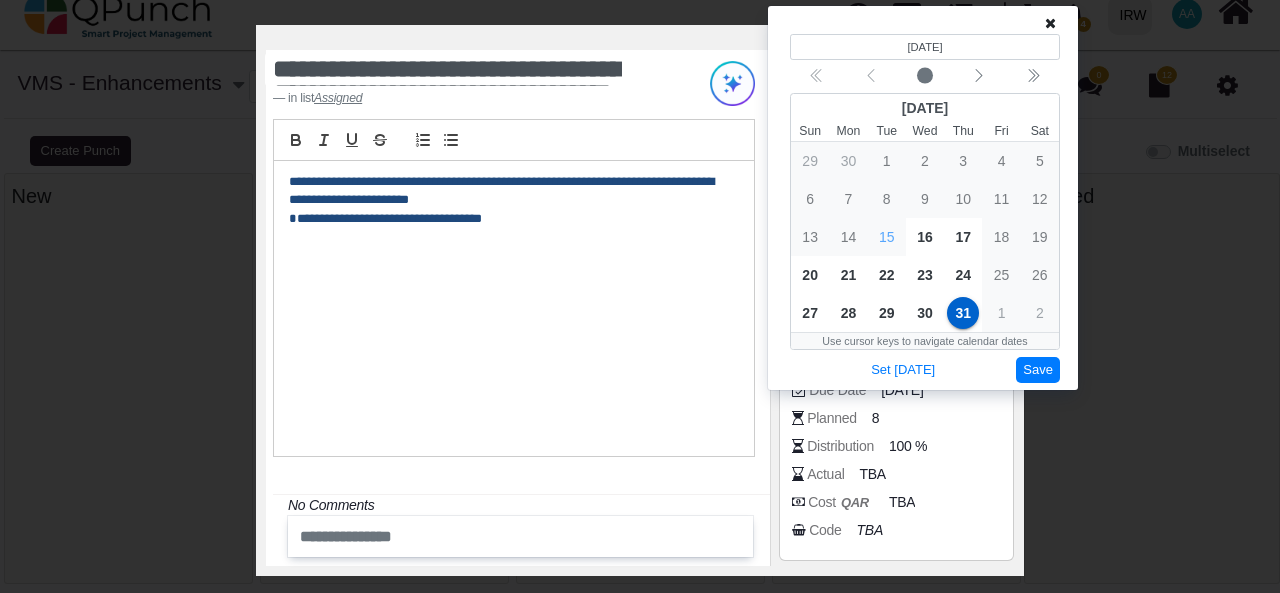 click on "Save" at bounding box center (1038, 370) 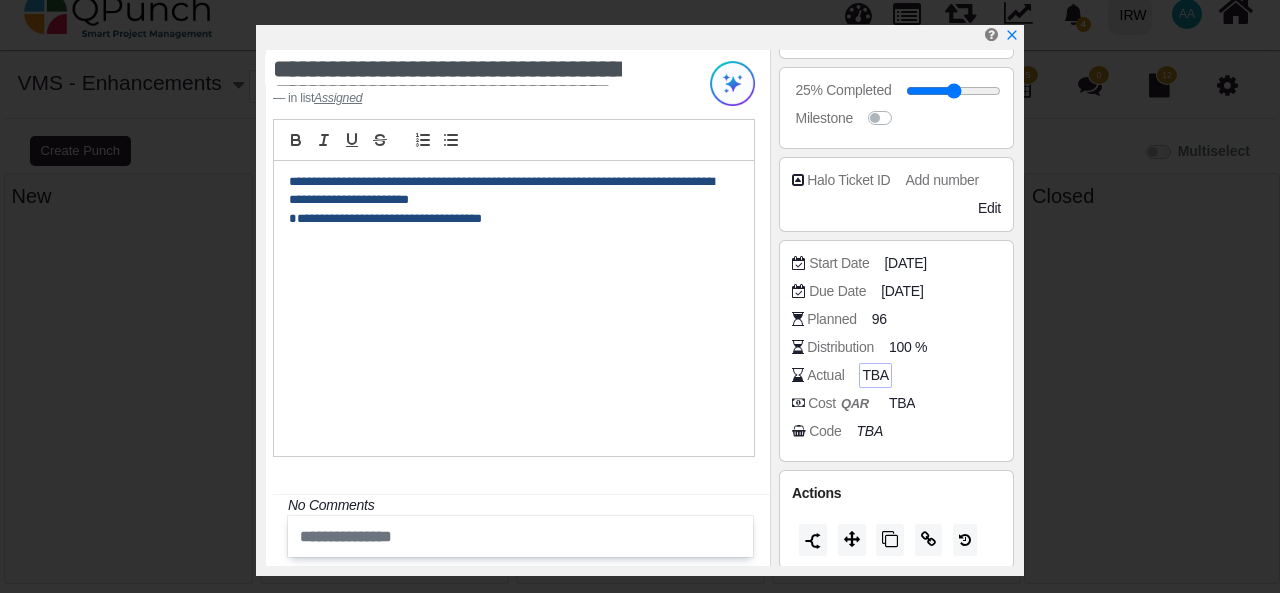 scroll, scrollTop: 381, scrollLeft: 0, axis: vertical 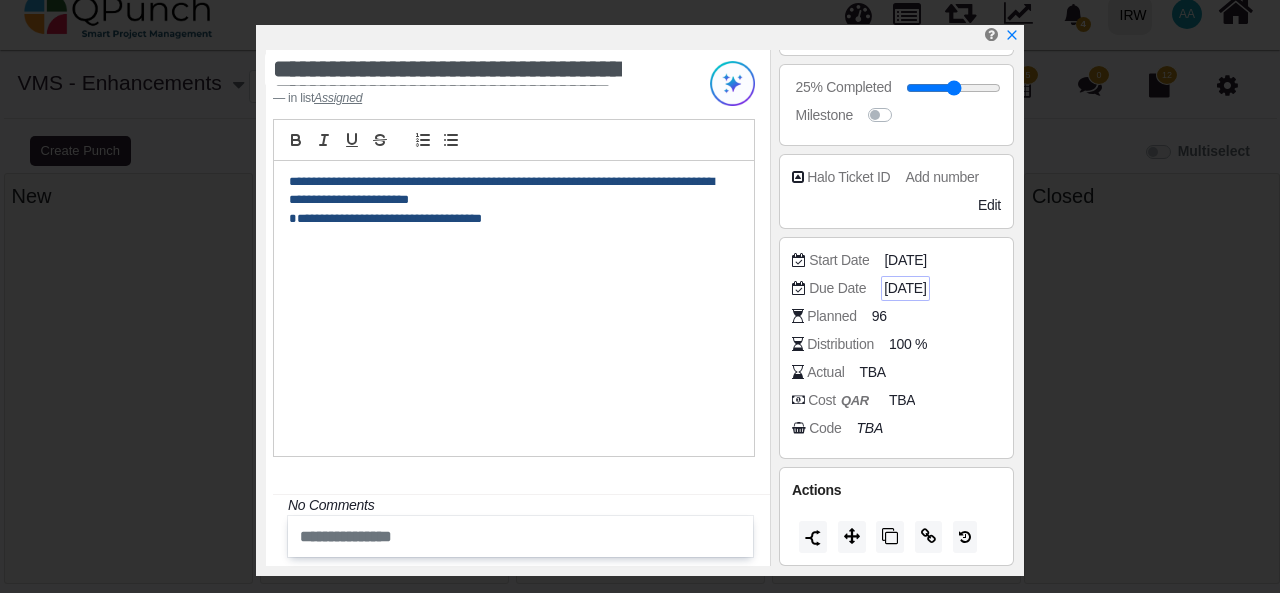 click on "[DATE]" at bounding box center [905, 288] 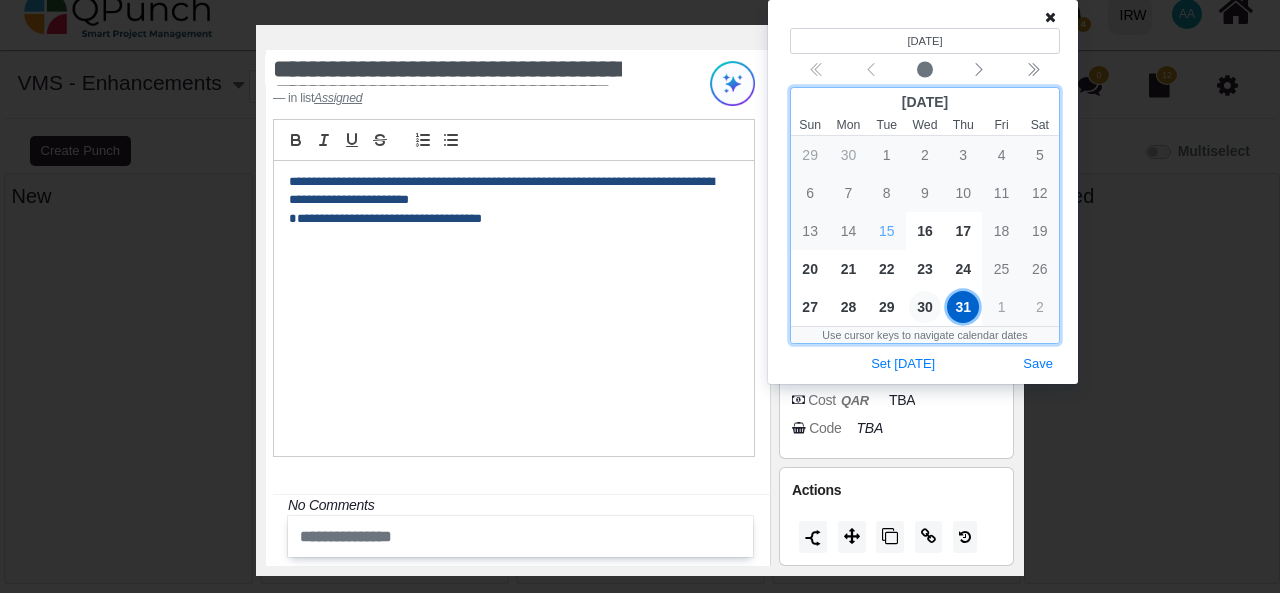 click on "30" at bounding box center [925, 307] 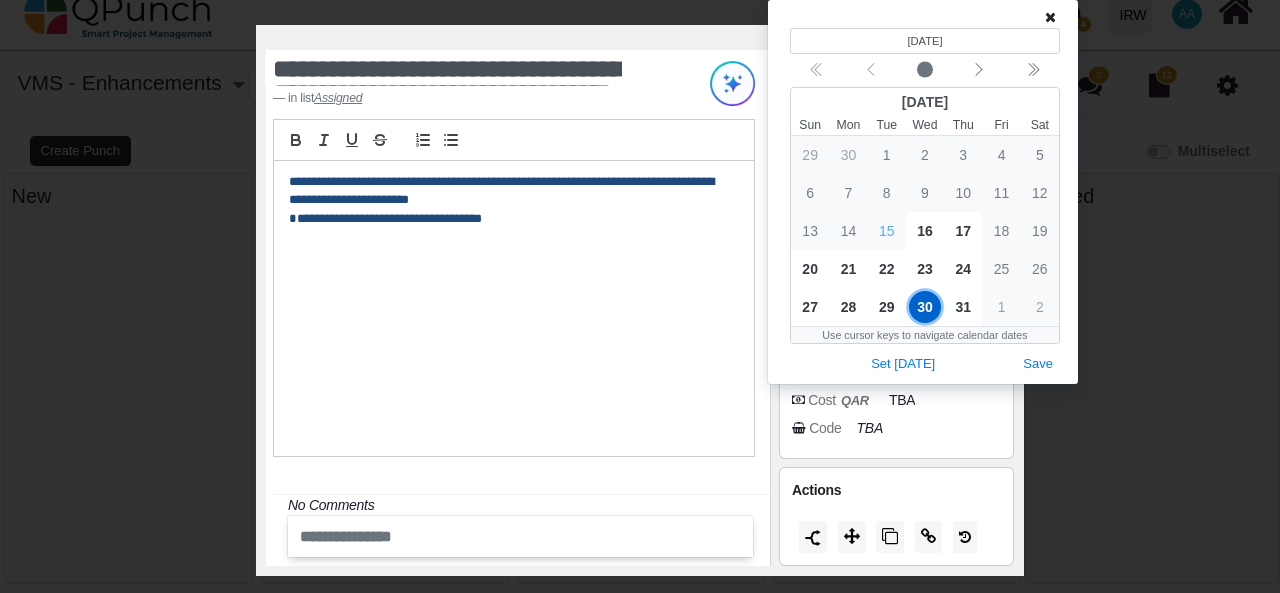 click on "**********" at bounding box center (514, 309) 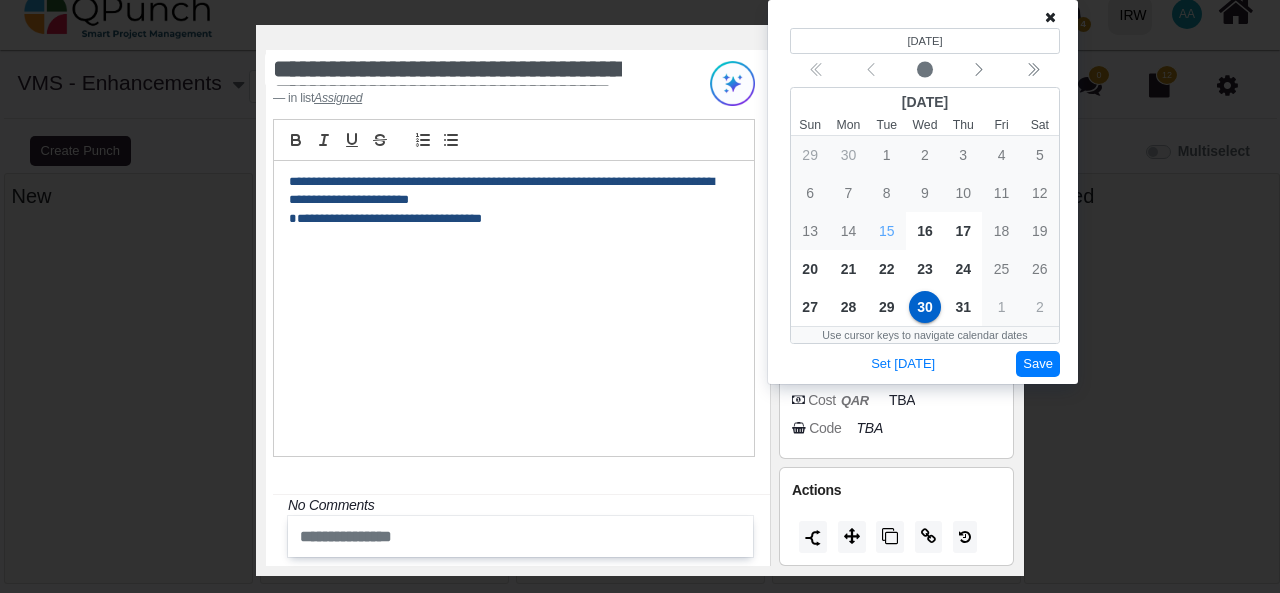 click on "Save" at bounding box center (1038, 364) 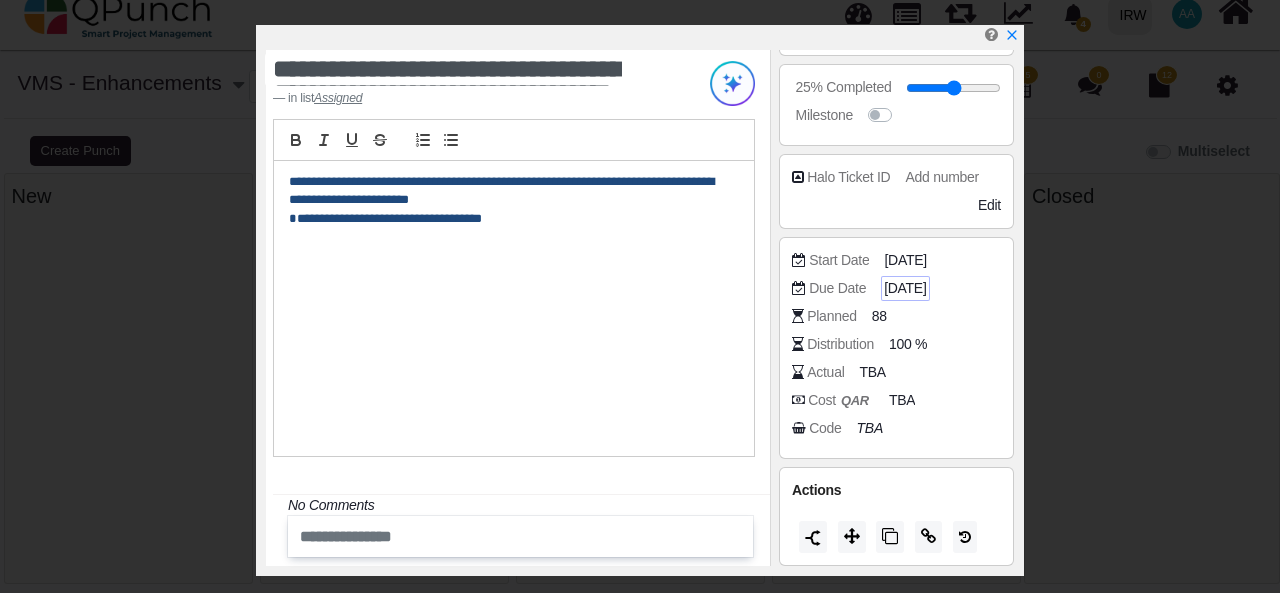 click on "30-07-2025" at bounding box center (905, 288) 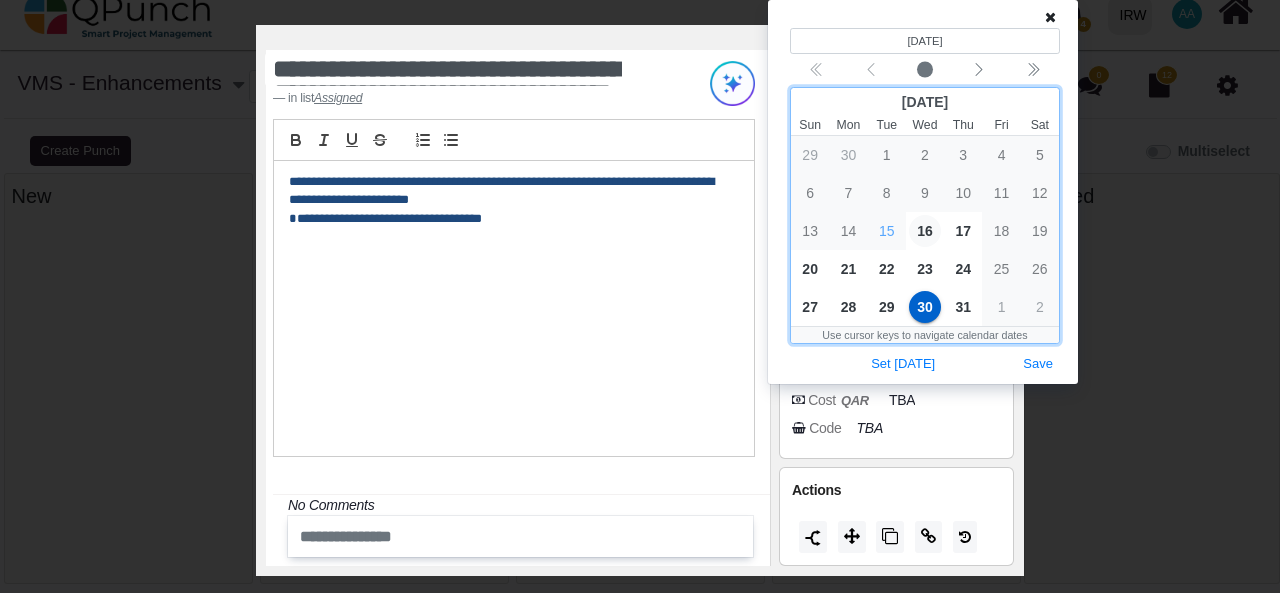 click on "16" at bounding box center [925, 231] 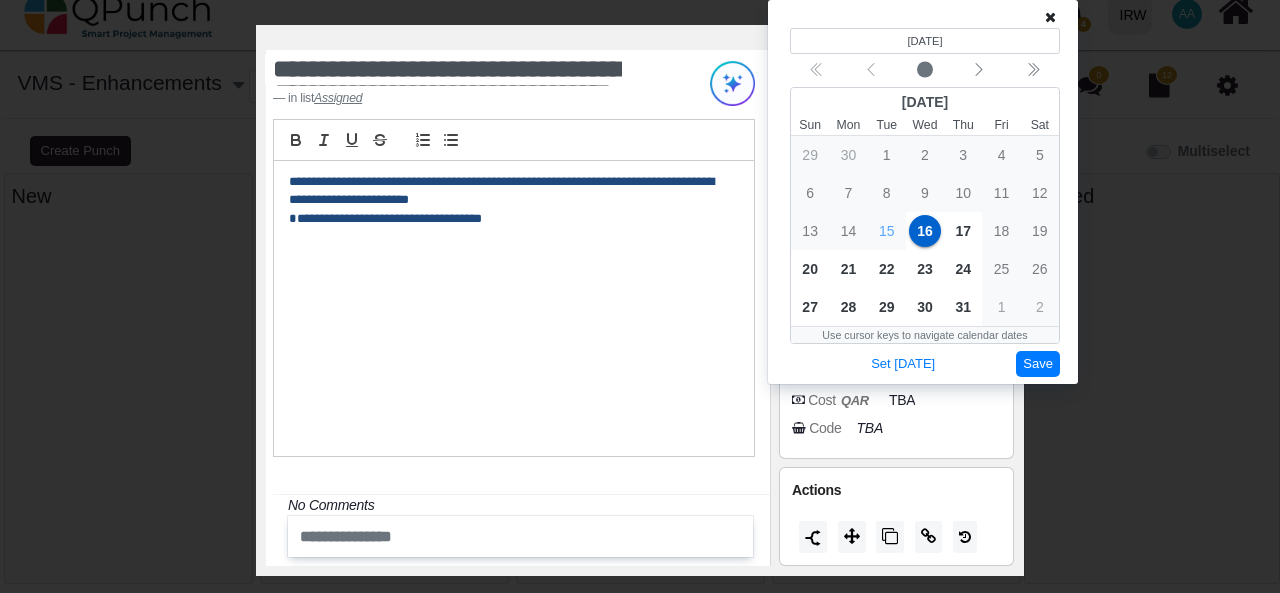 click on "Save" at bounding box center (1038, 364) 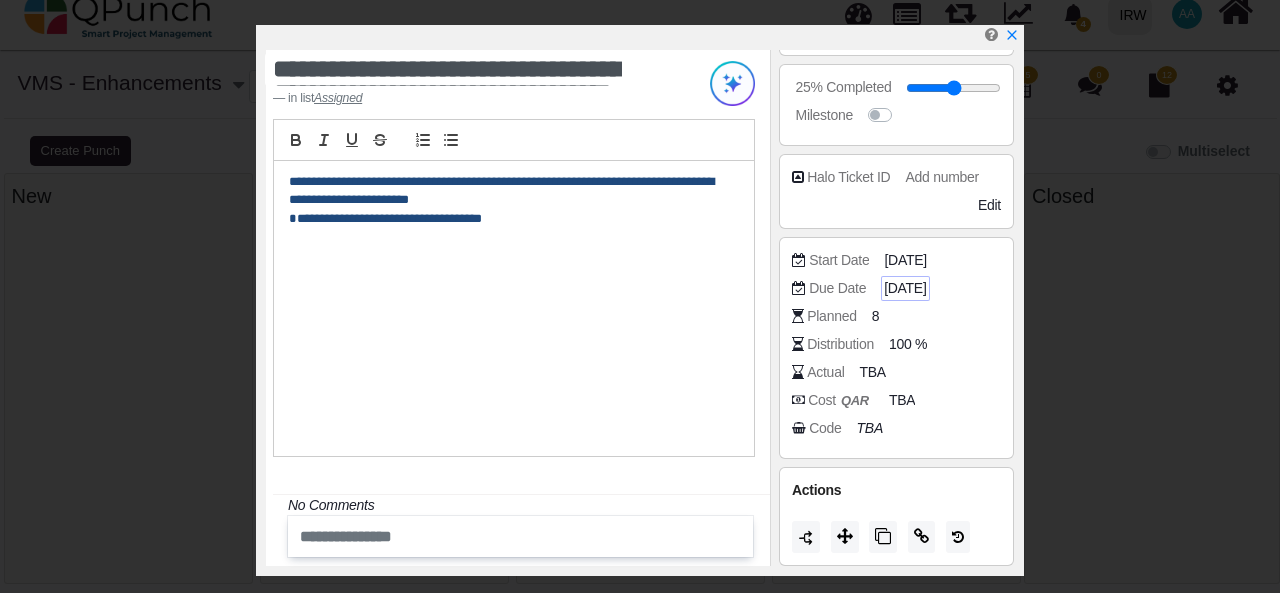 click on "[DATE]" at bounding box center (905, 288) 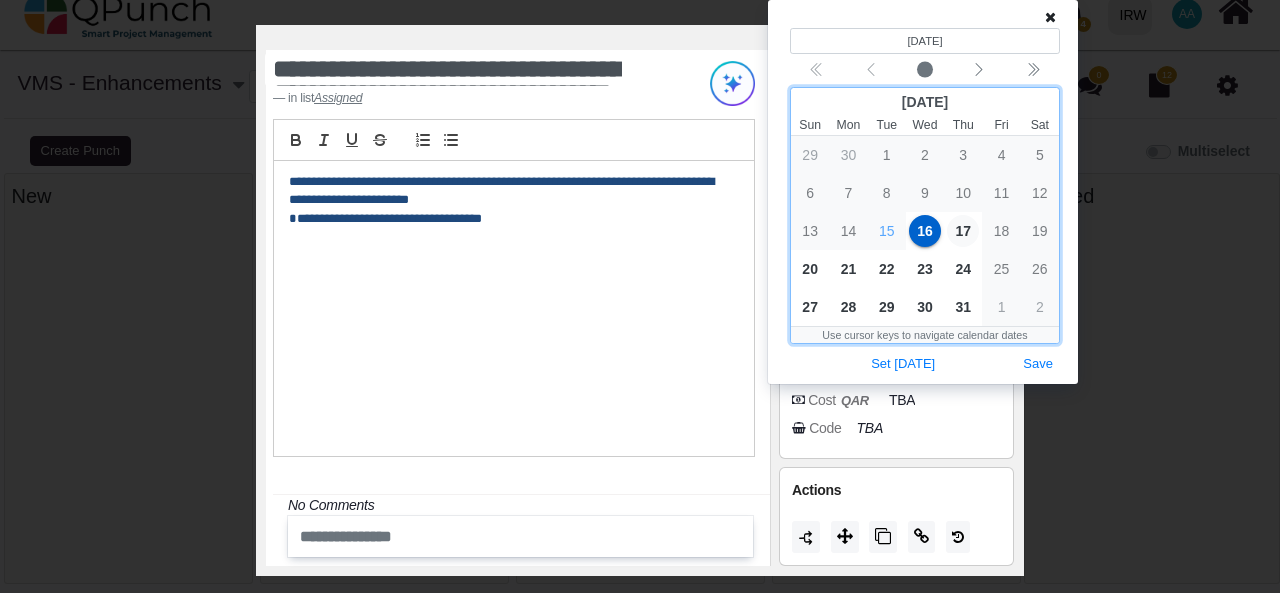 click on "17" at bounding box center [963, 231] 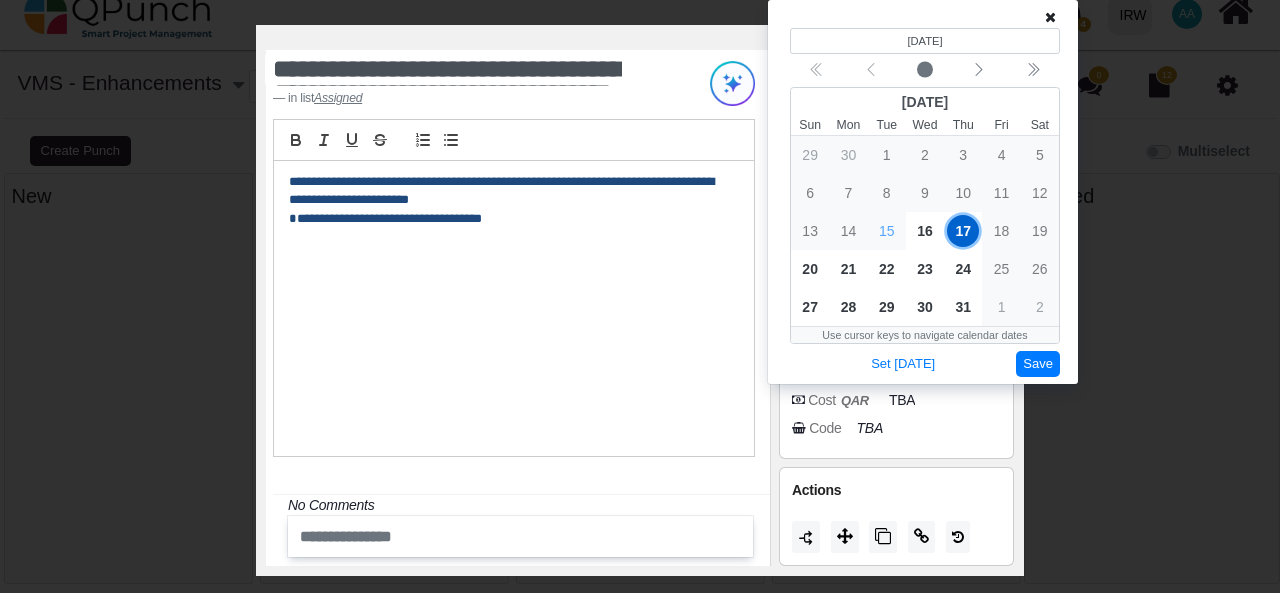 click on "Save" at bounding box center (1038, 364) 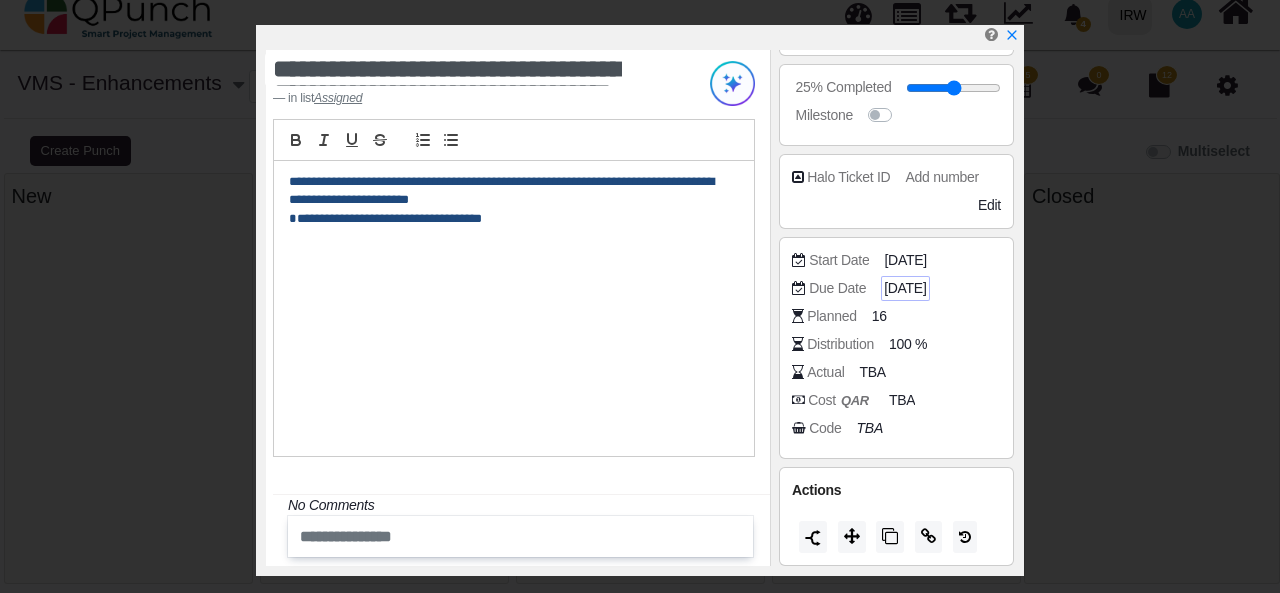 click on "17-07-2025" at bounding box center [905, 288] 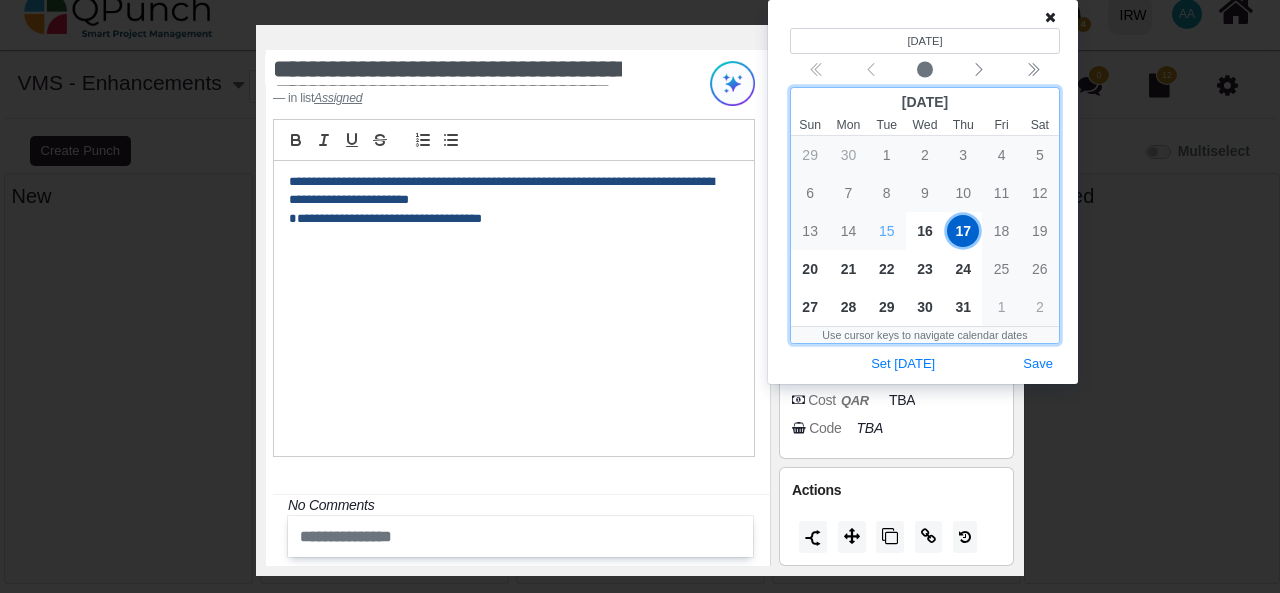click on "19" at bounding box center [1040, 231] 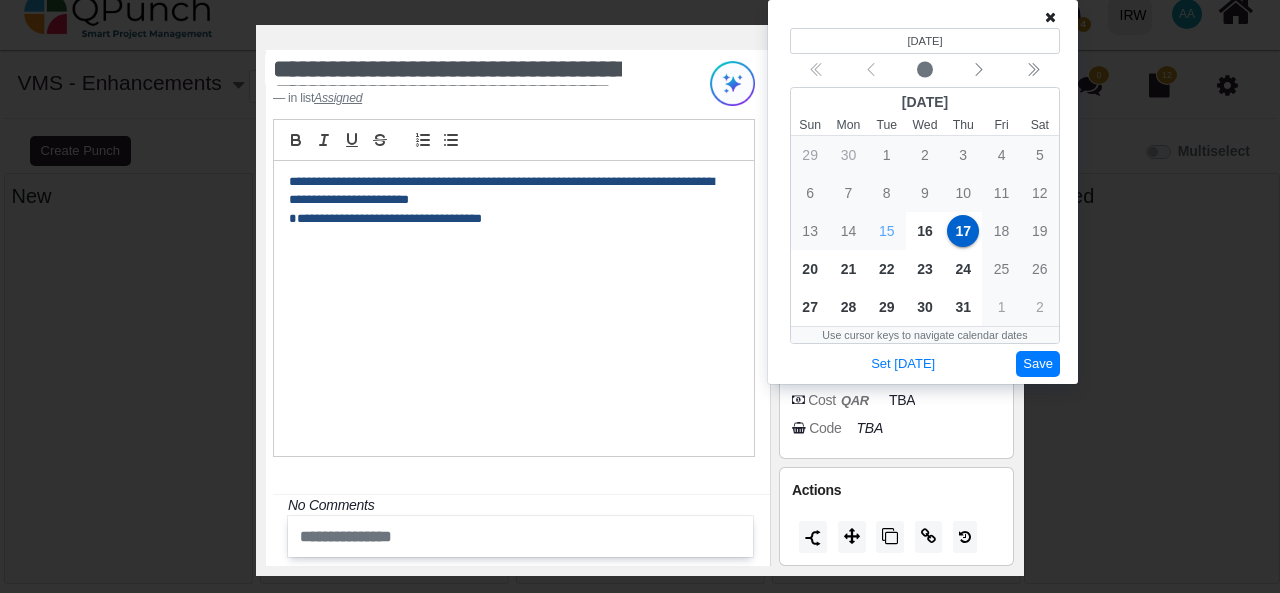 click on "Save" at bounding box center (1038, 364) 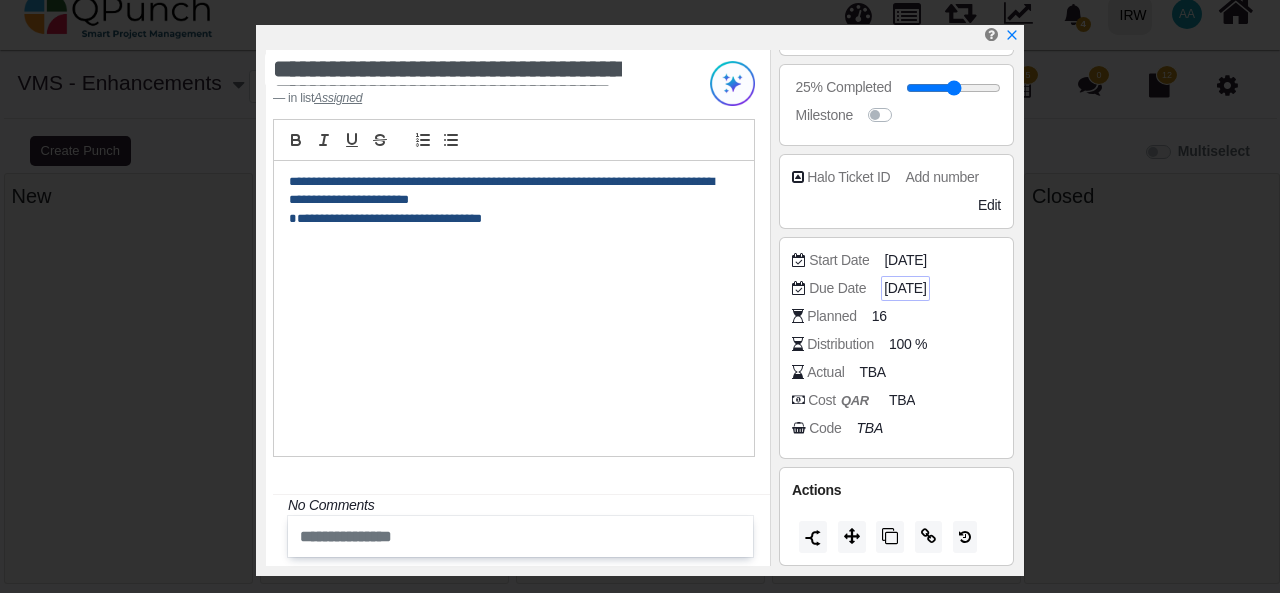 click on "17-07-2025" at bounding box center [905, 288] 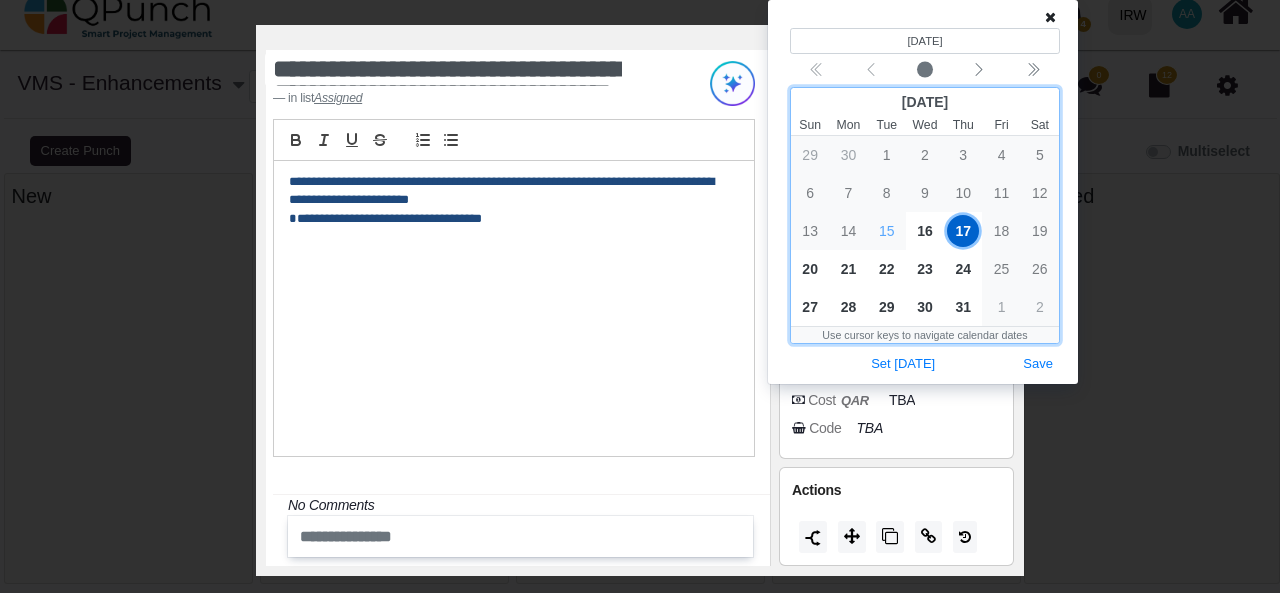 click on "19" at bounding box center [1040, 231] 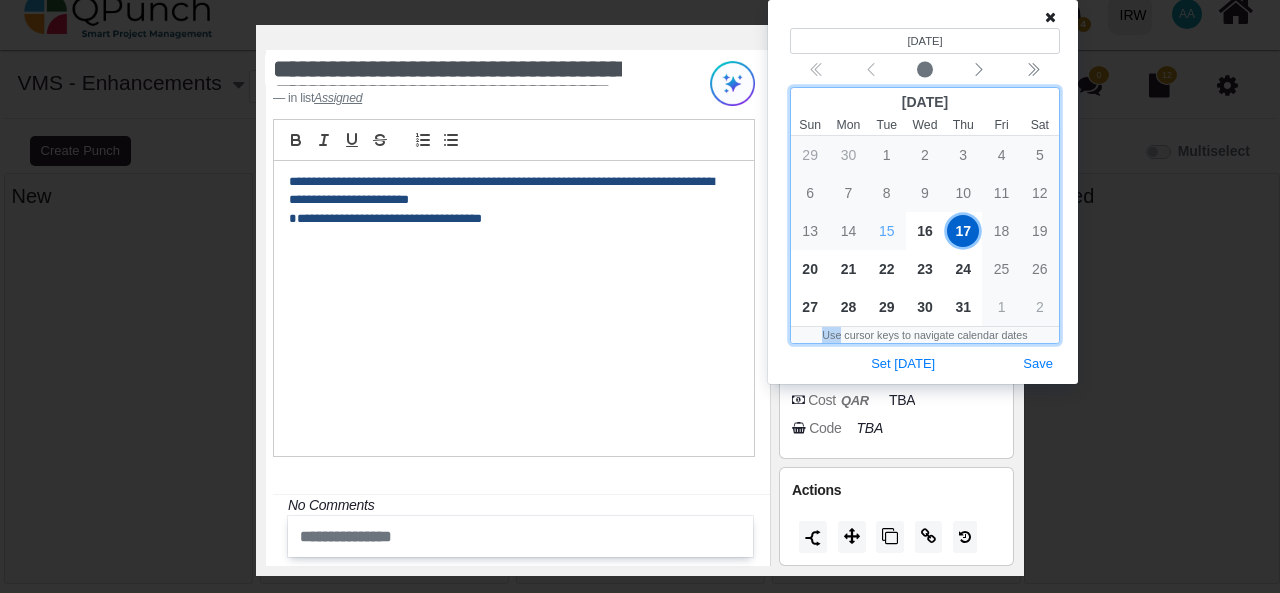 click on "19" at bounding box center [1040, 231] 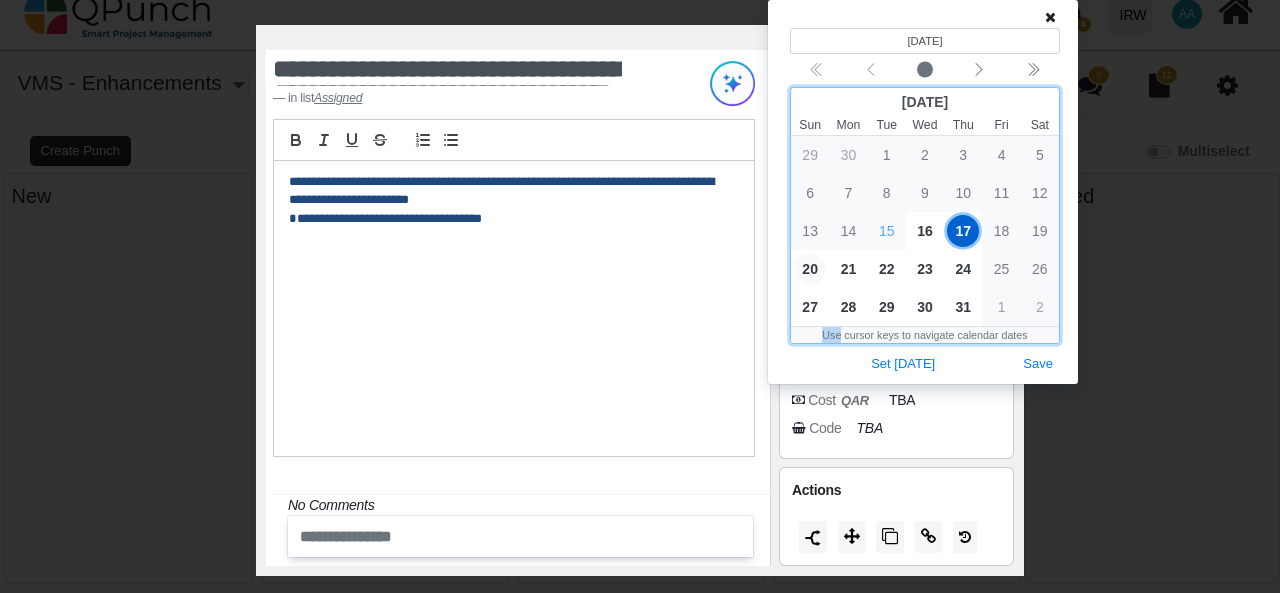 click on "20" at bounding box center (810, 269) 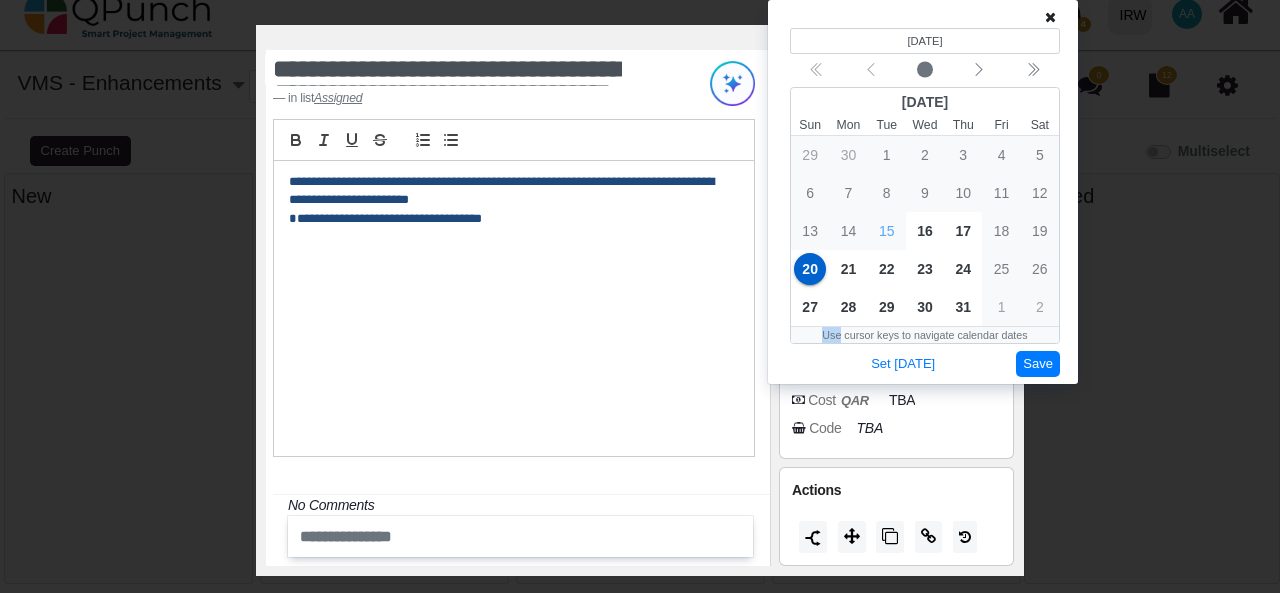 click on "Save" at bounding box center [1038, 364] 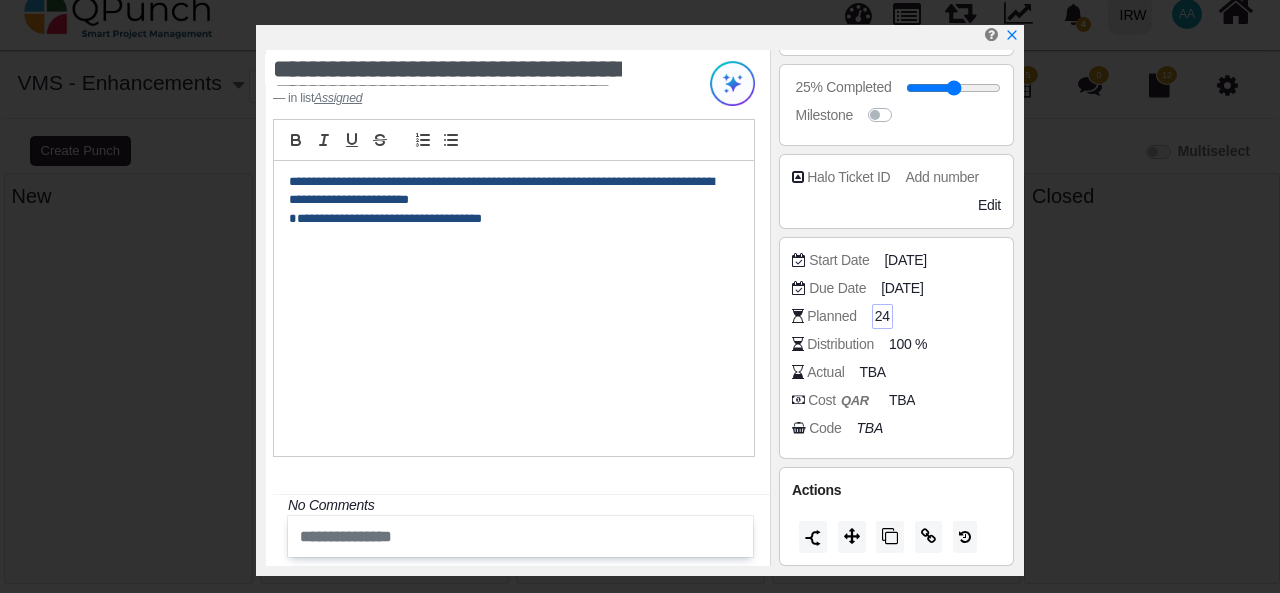 click on "24" at bounding box center (882, 316) 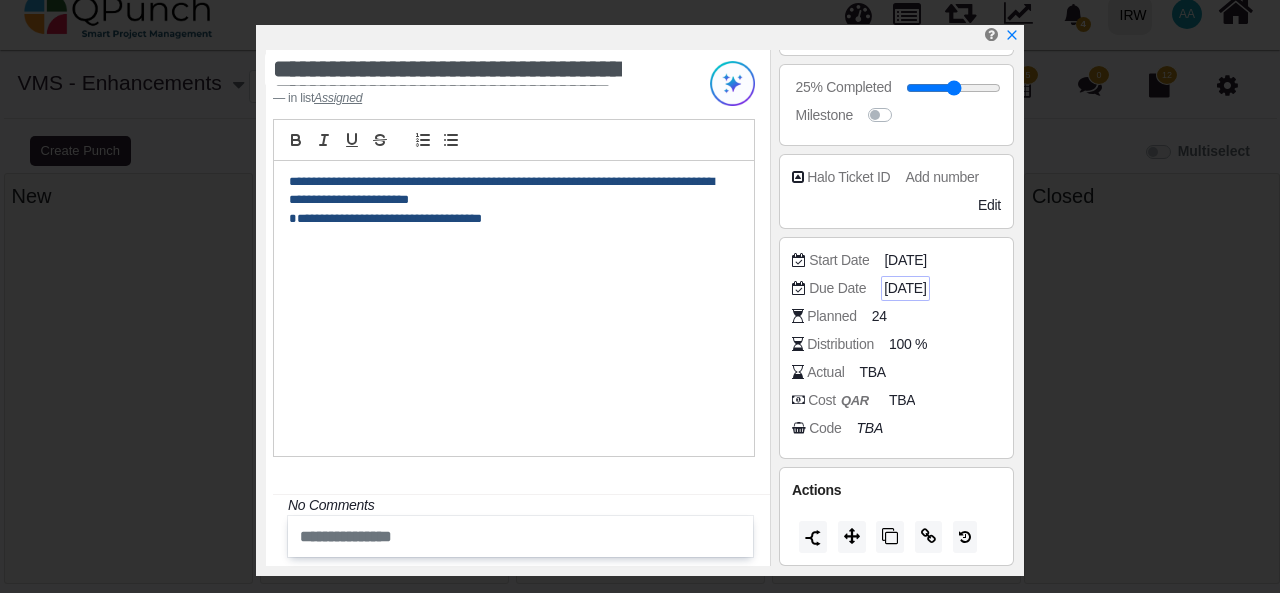 click on "20-07-2025" at bounding box center (905, 288) 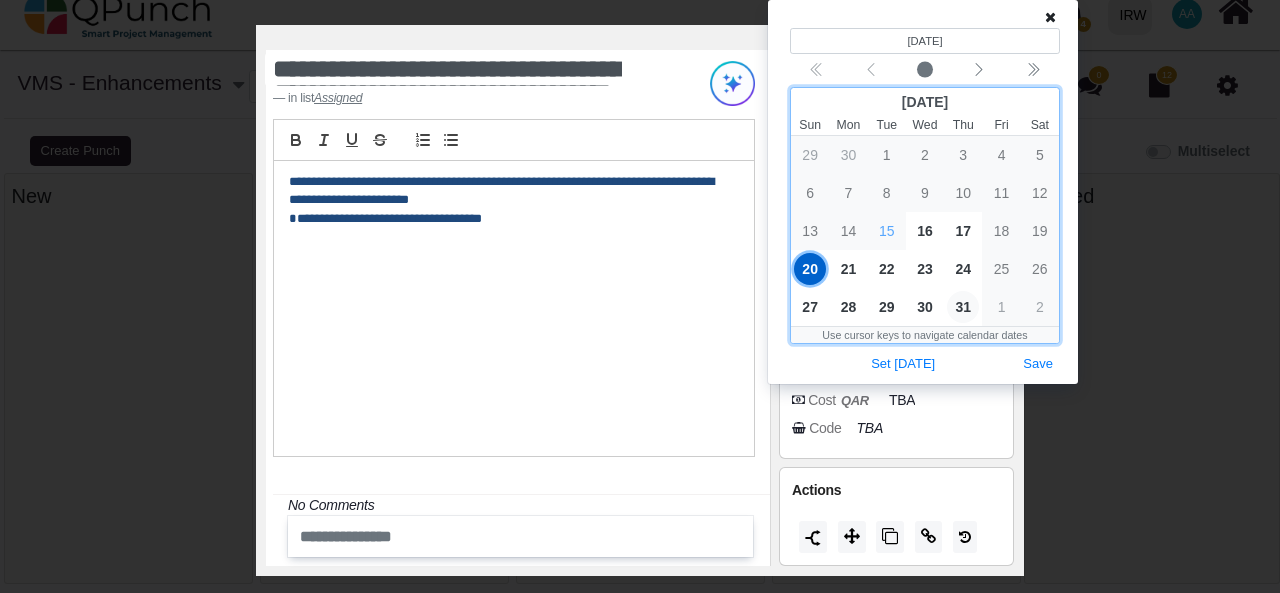 click on "31" at bounding box center (963, 307) 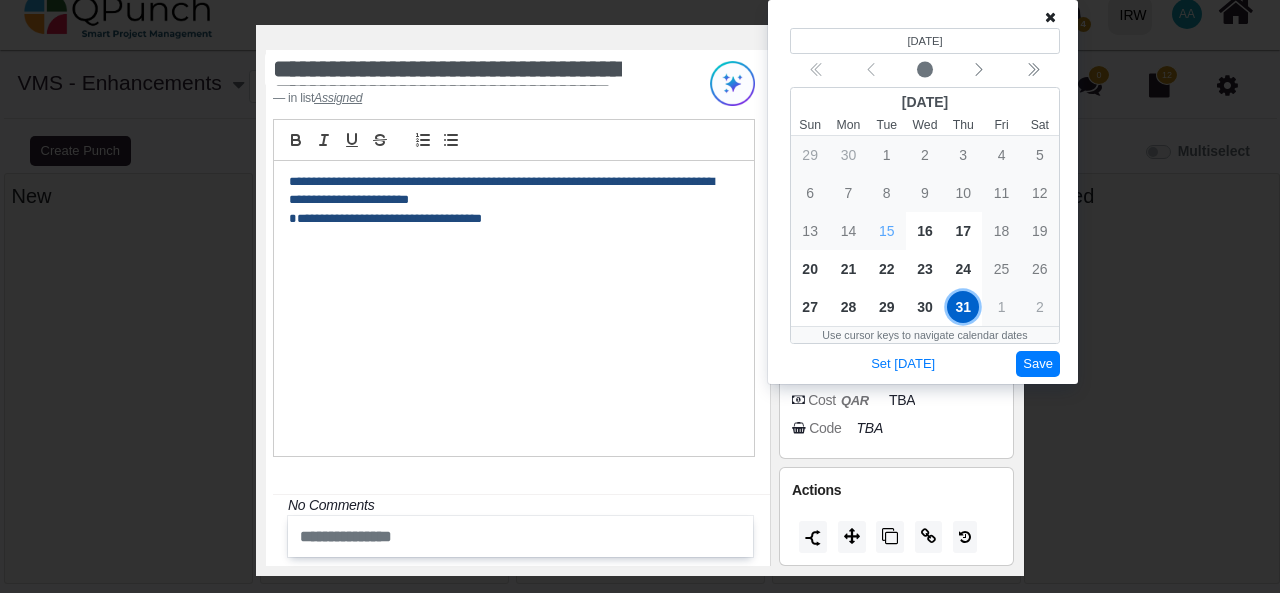 click on "Save" at bounding box center (1038, 364) 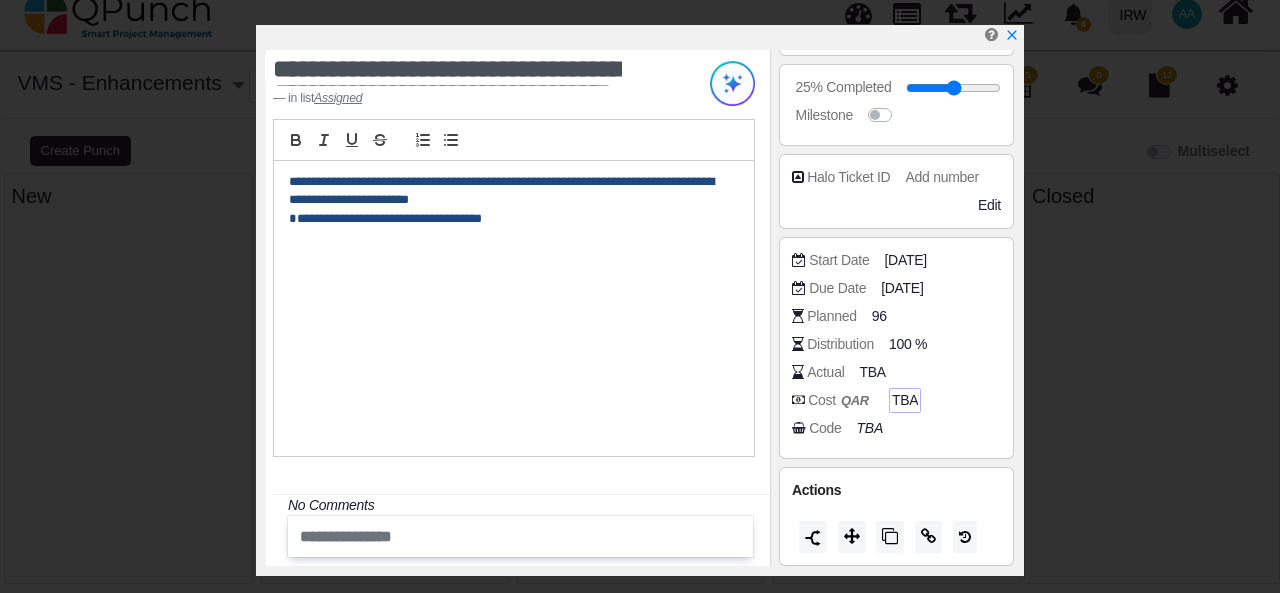 click on "TBA" at bounding box center [905, 400] 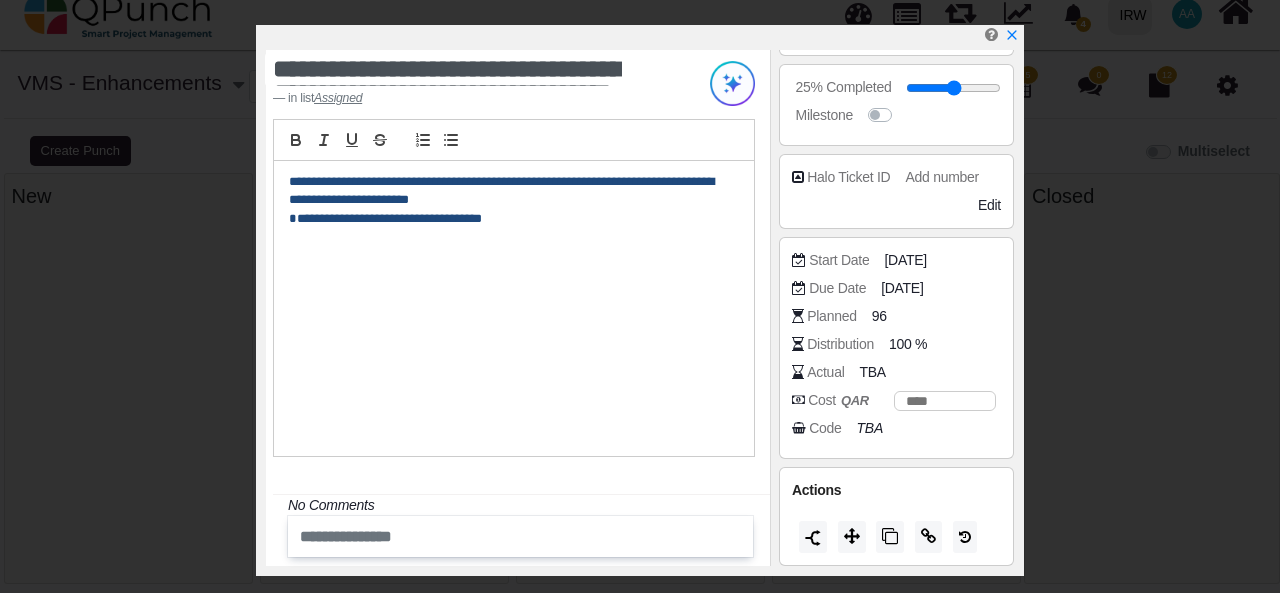 type on "*" 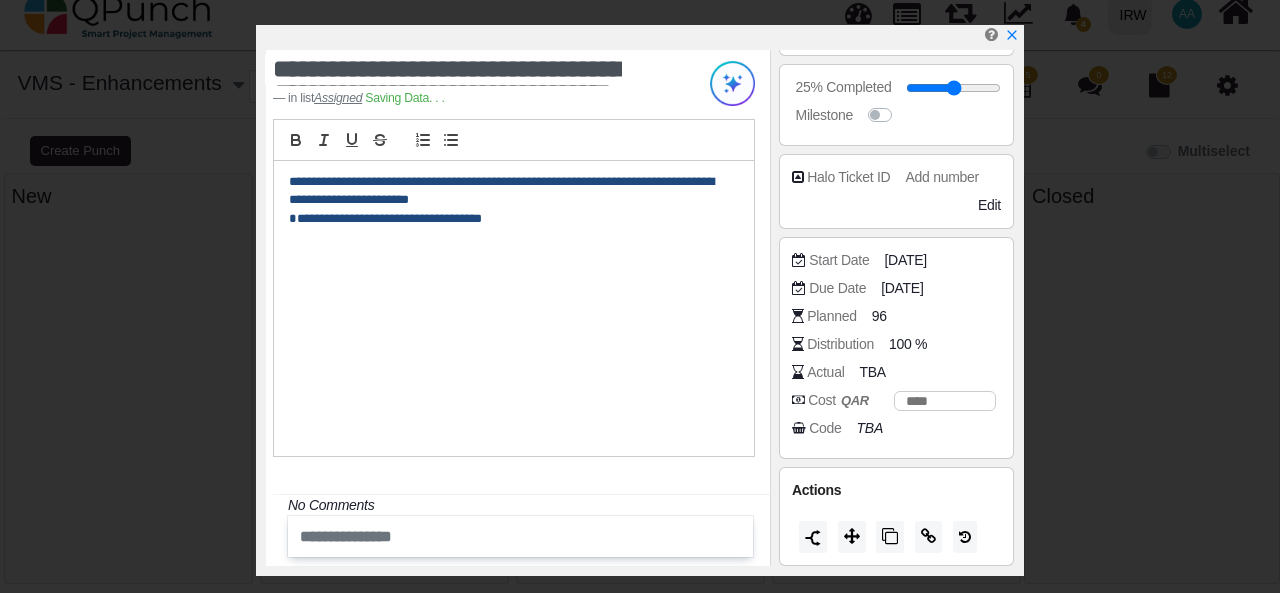 click on "**********" at bounding box center (514, 309) 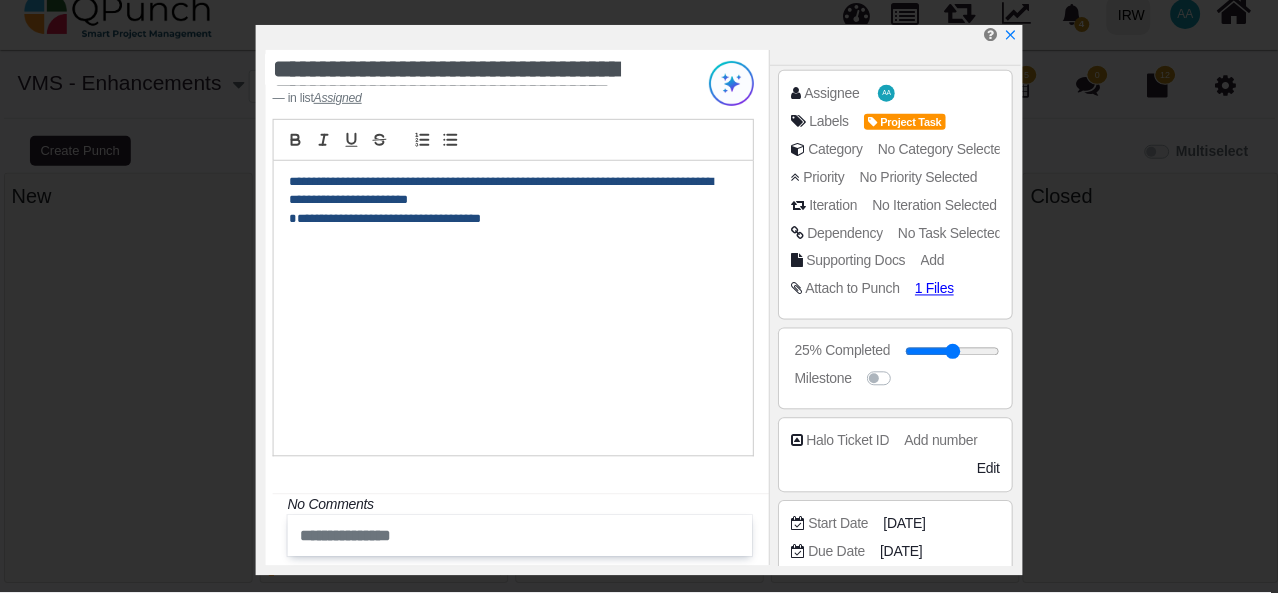 scroll, scrollTop: 0, scrollLeft: 0, axis: both 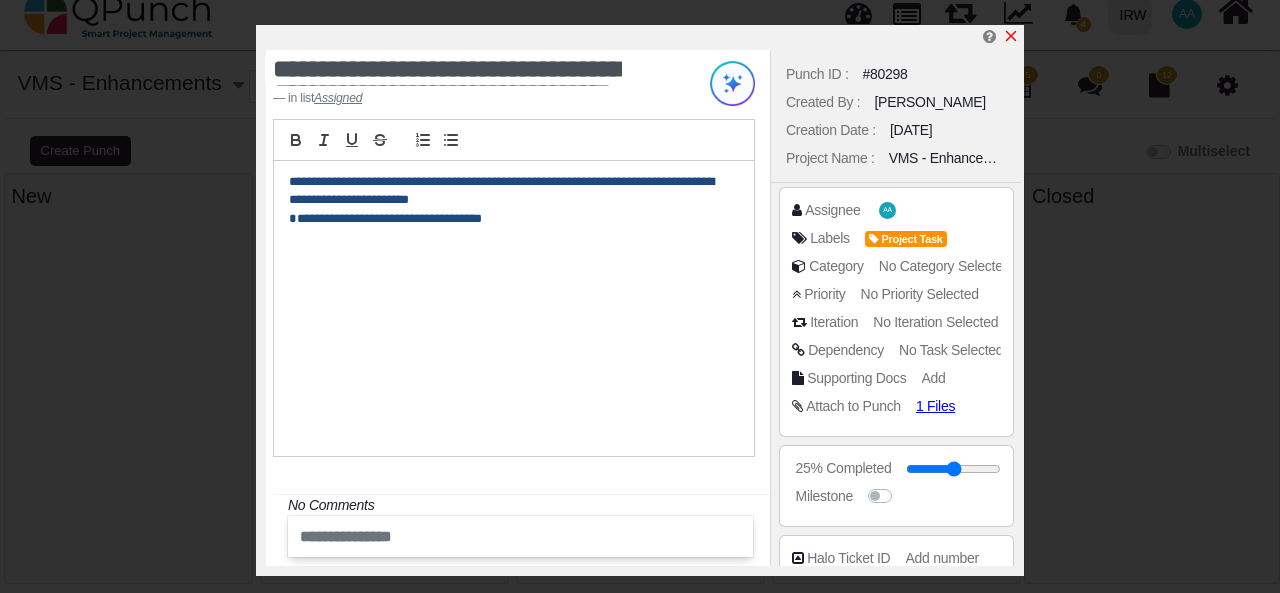 click 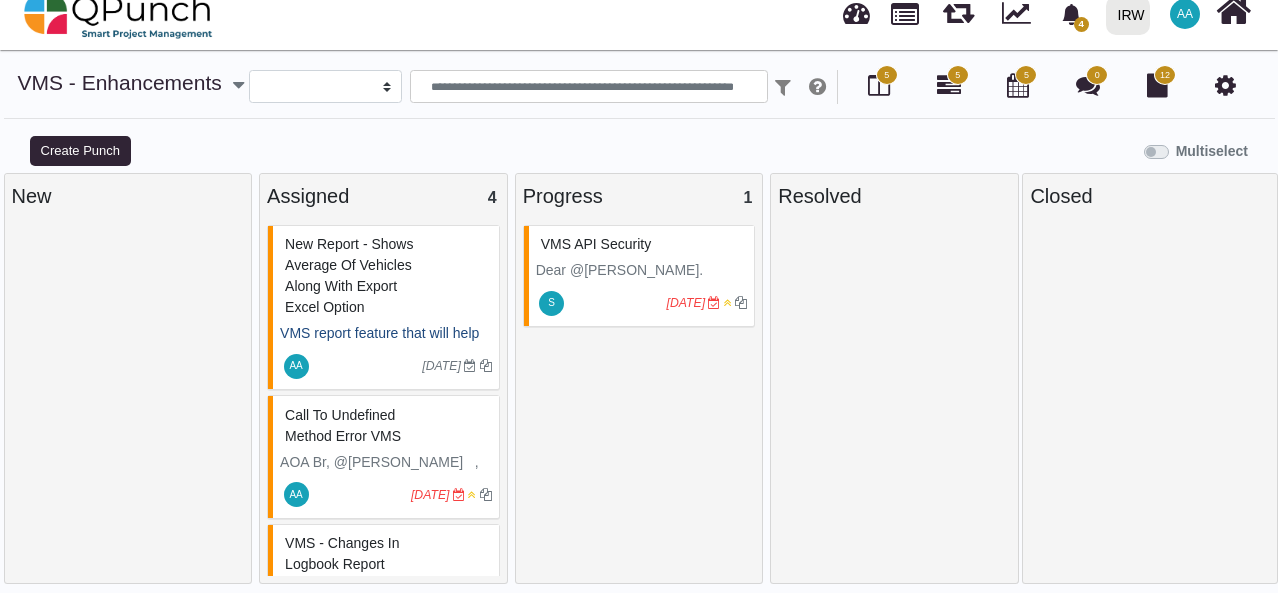 scroll, scrollTop: 0, scrollLeft: 0, axis: both 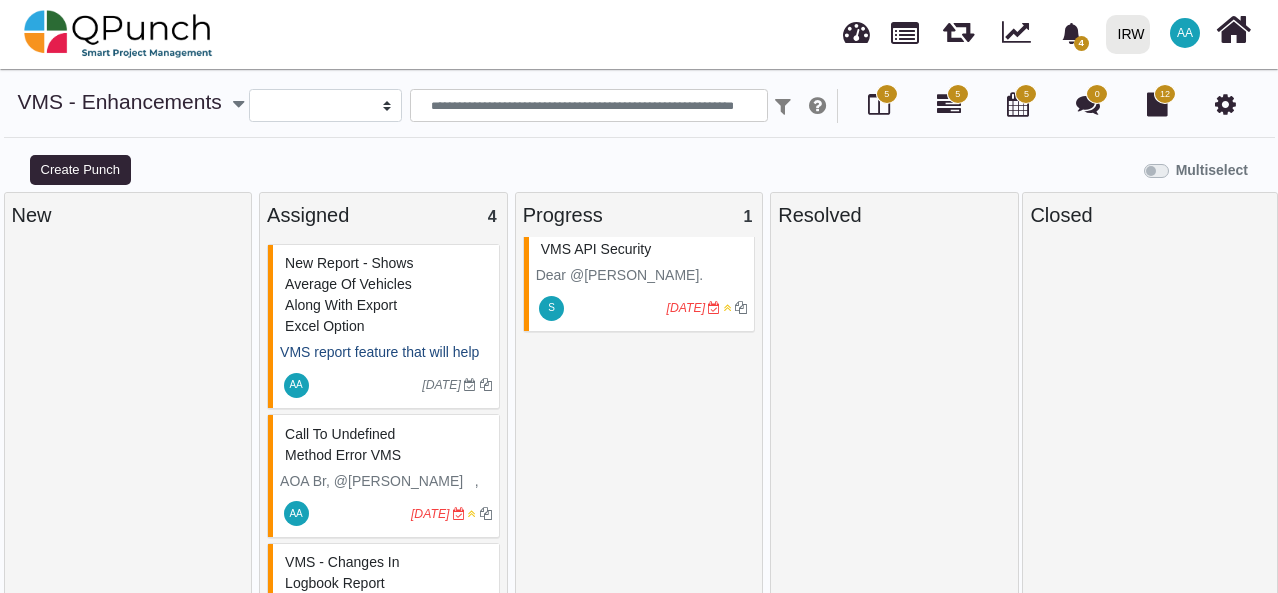click on "5" at bounding box center (958, 94) 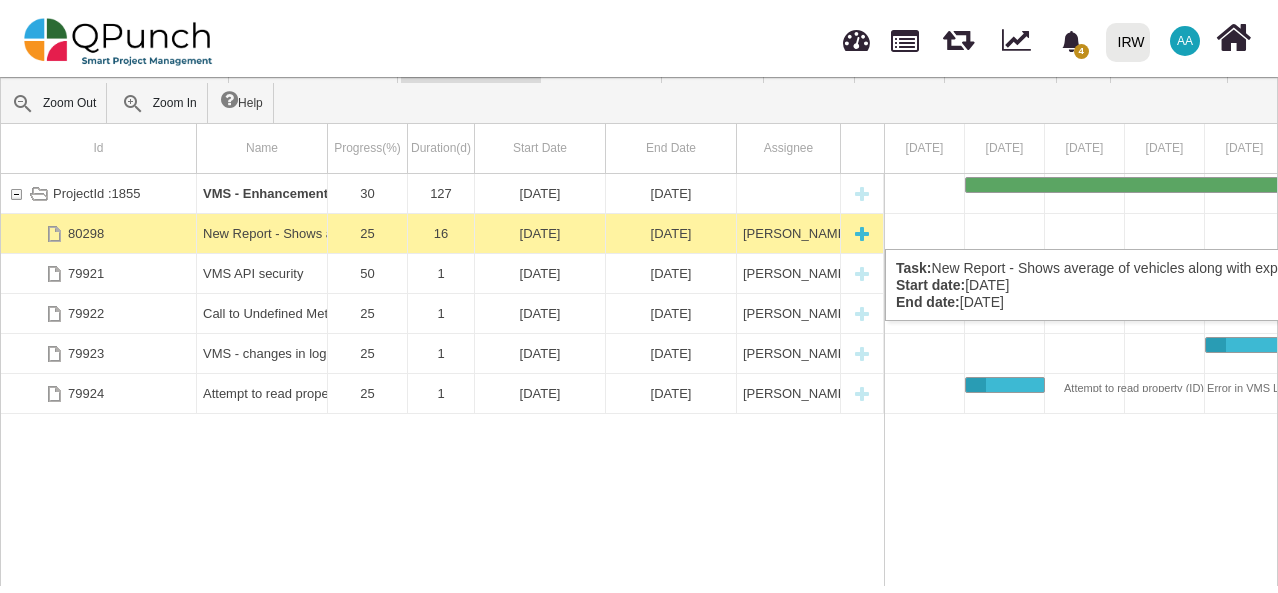 scroll, scrollTop: 0, scrollLeft: 0, axis: both 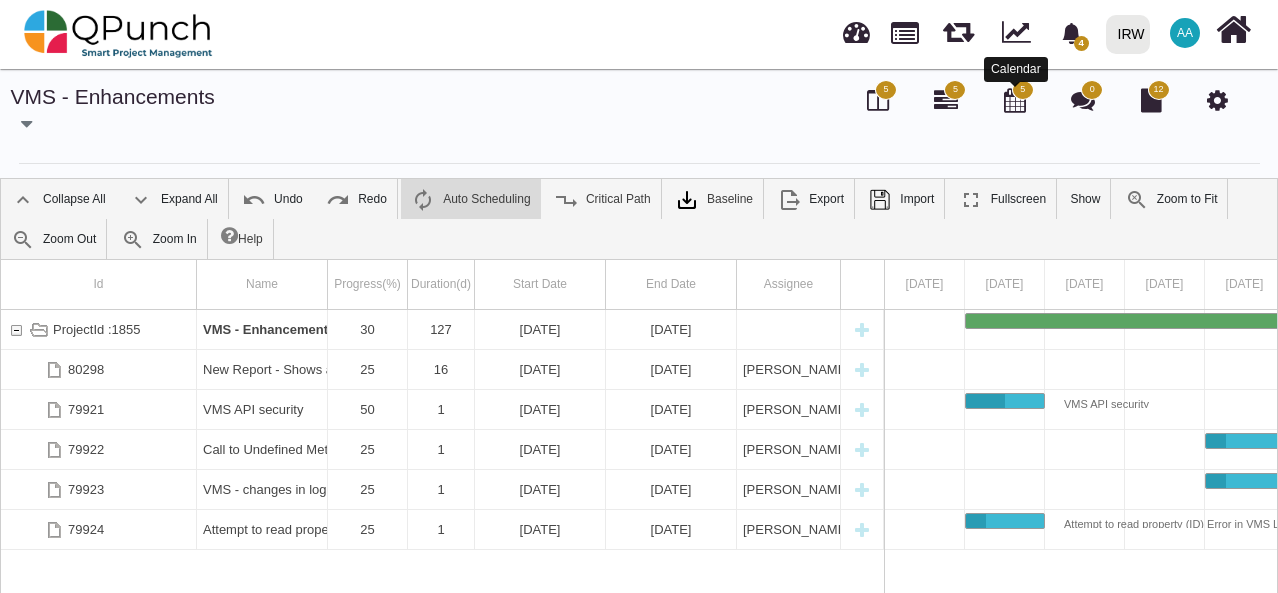 click at bounding box center (1015, 100) 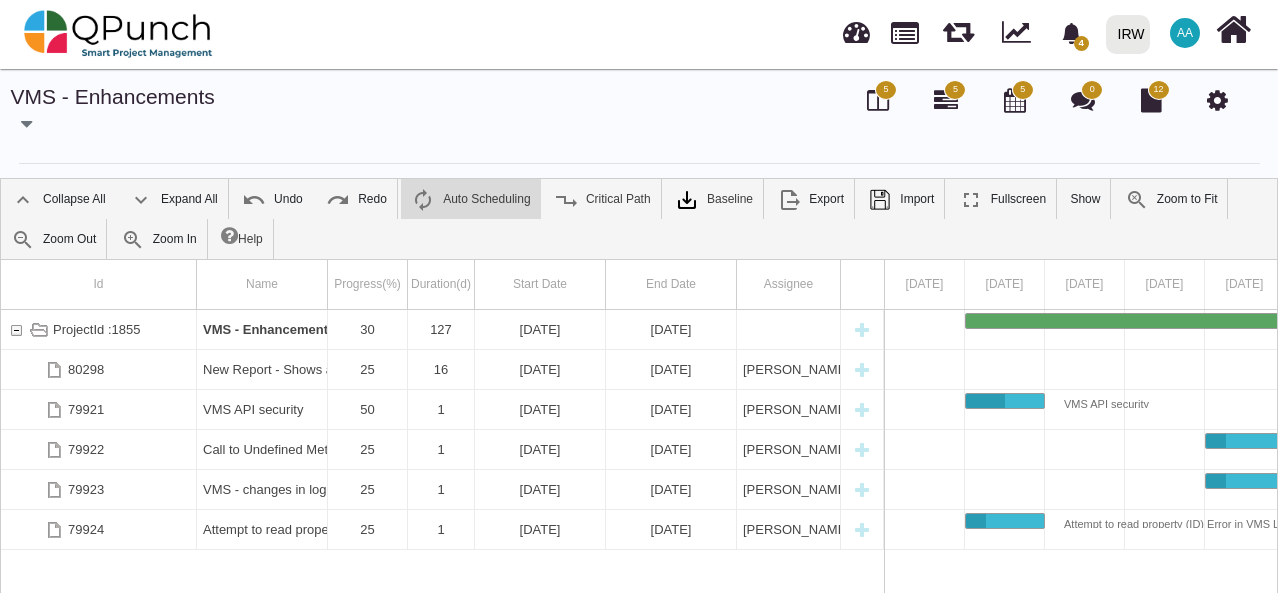 select on "****" 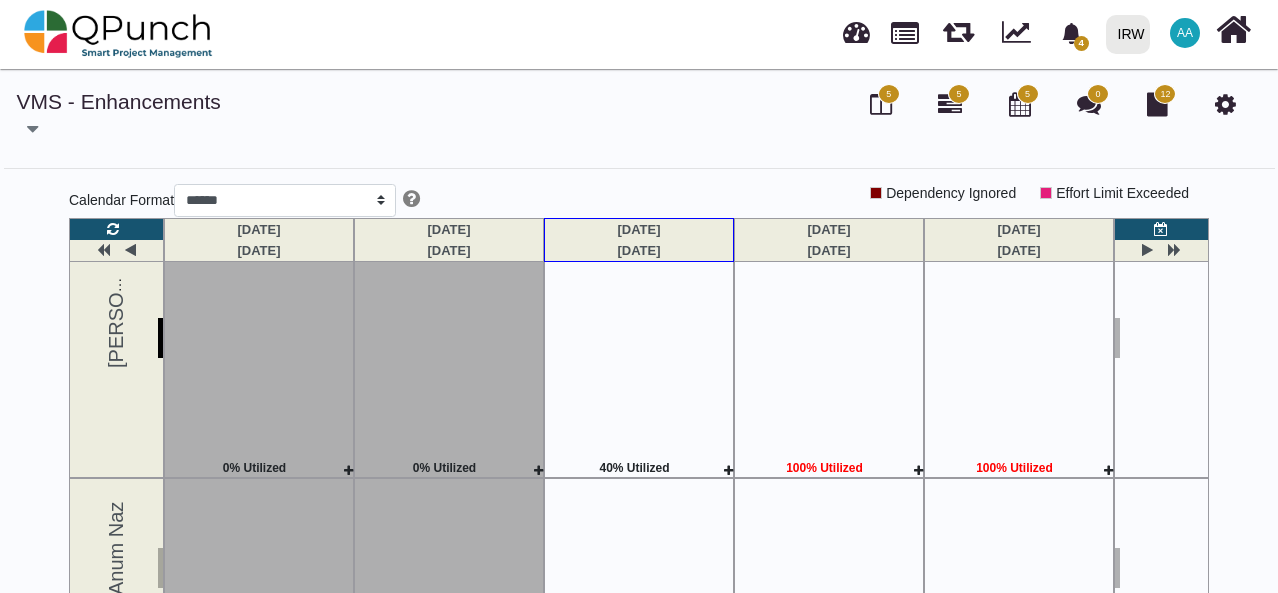 scroll, scrollTop: 0, scrollLeft: 0, axis: both 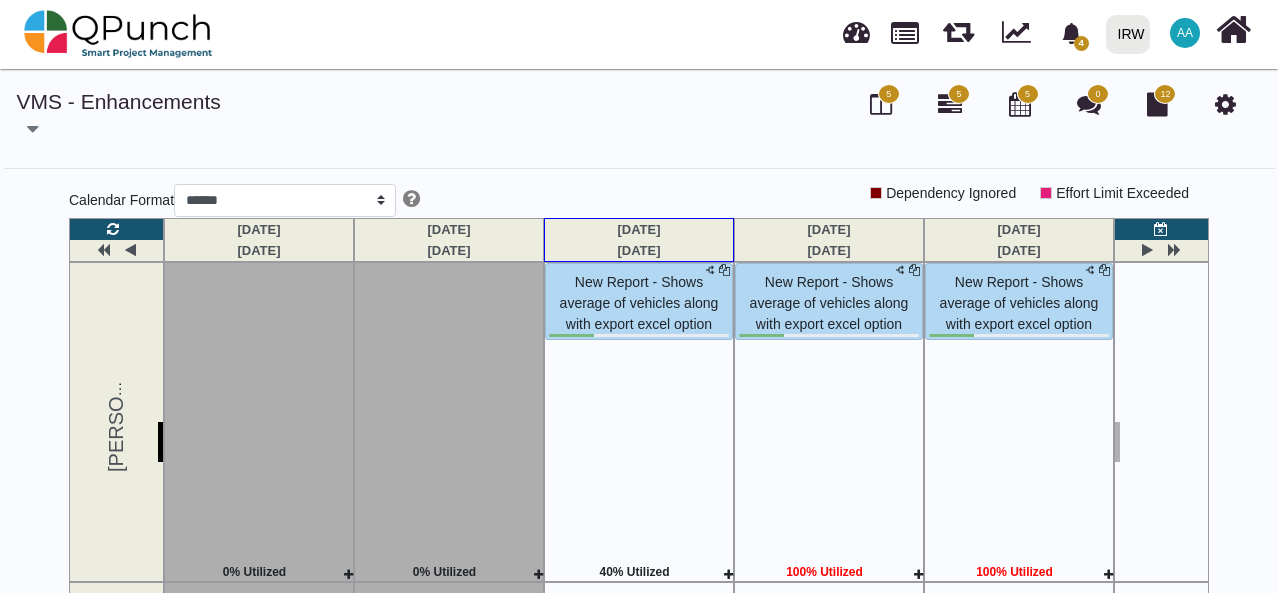 click on "5" at bounding box center [889, 94] 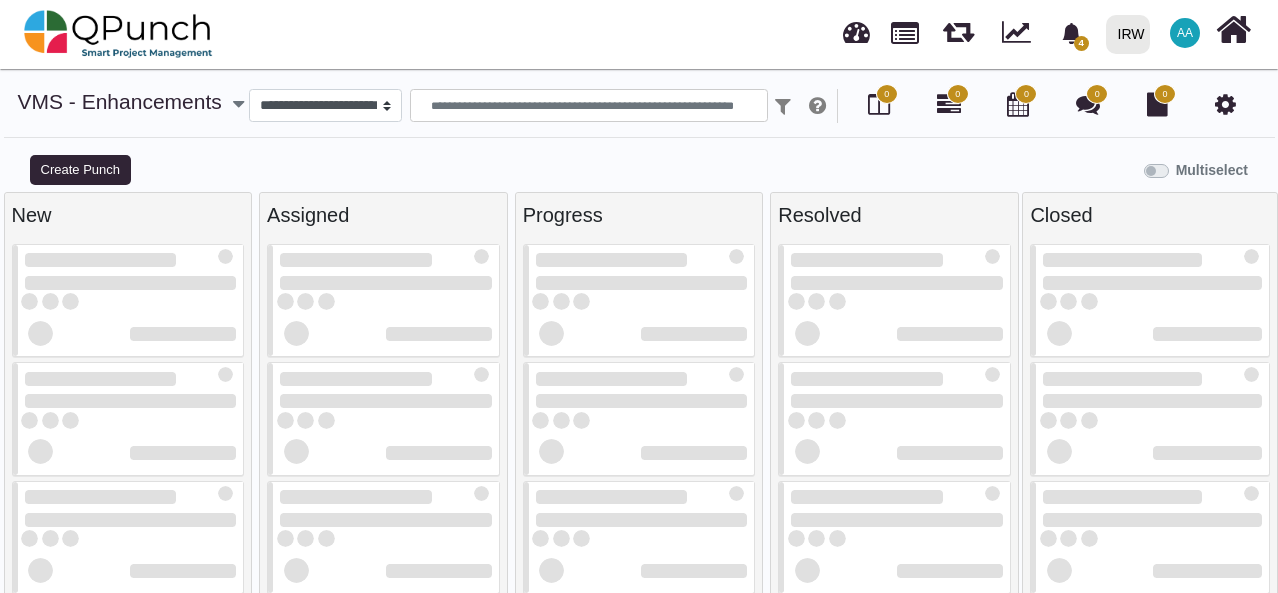 select 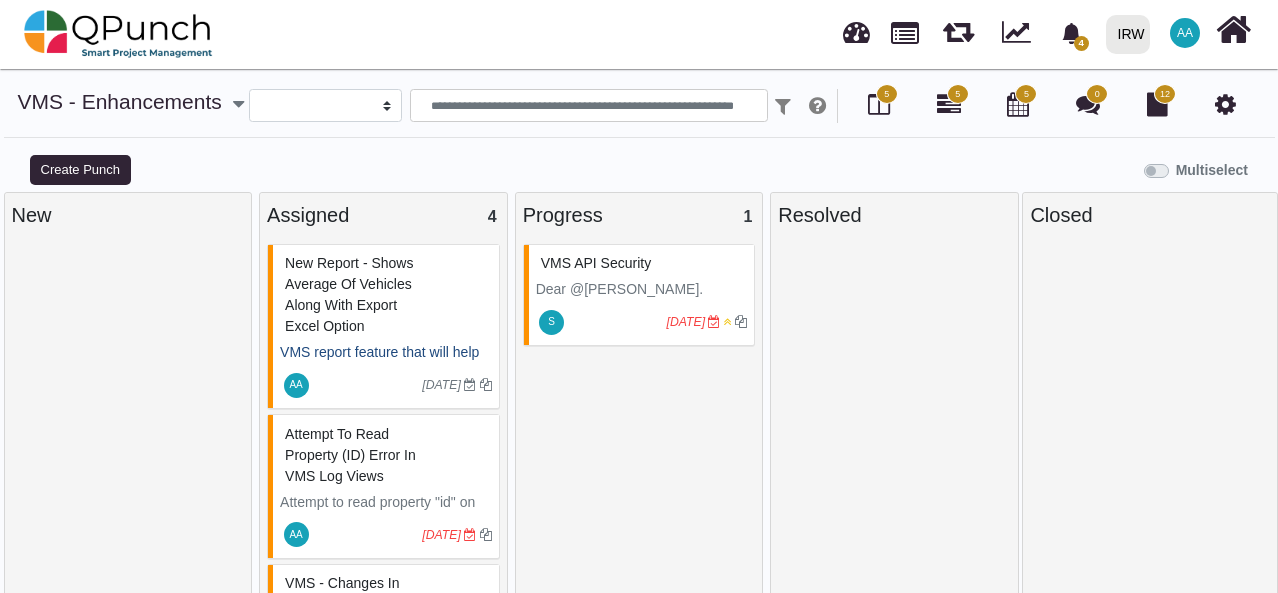 scroll, scrollTop: 19, scrollLeft: 0, axis: vertical 